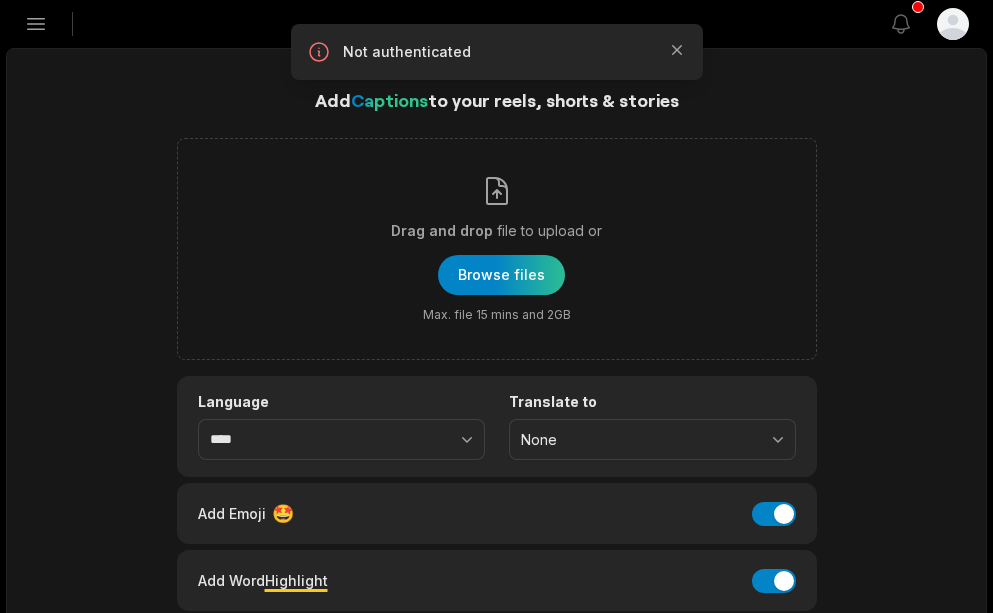 scroll, scrollTop: 0, scrollLeft: 0, axis: both 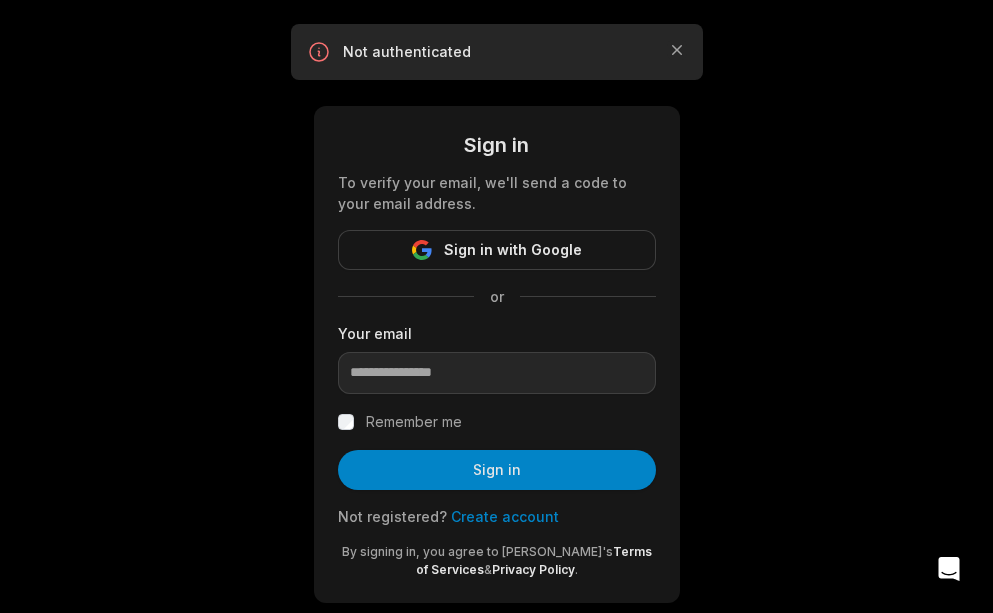 click on "Sign in To verify your email, we'll send a code to your email address. Sign in with Google or Your email Remember me Sign in Not registered?   Create account By signing in, you agree to reap's  Terms of Services  &  Privacy Policy ." at bounding box center (496, 325) 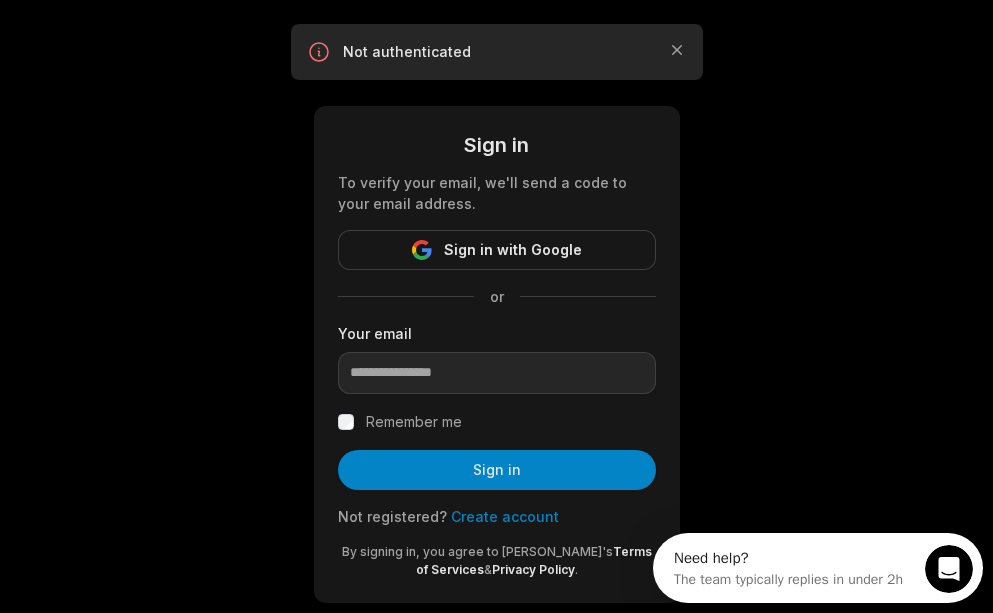 scroll, scrollTop: 0, scrollLeft: 0, axis: both 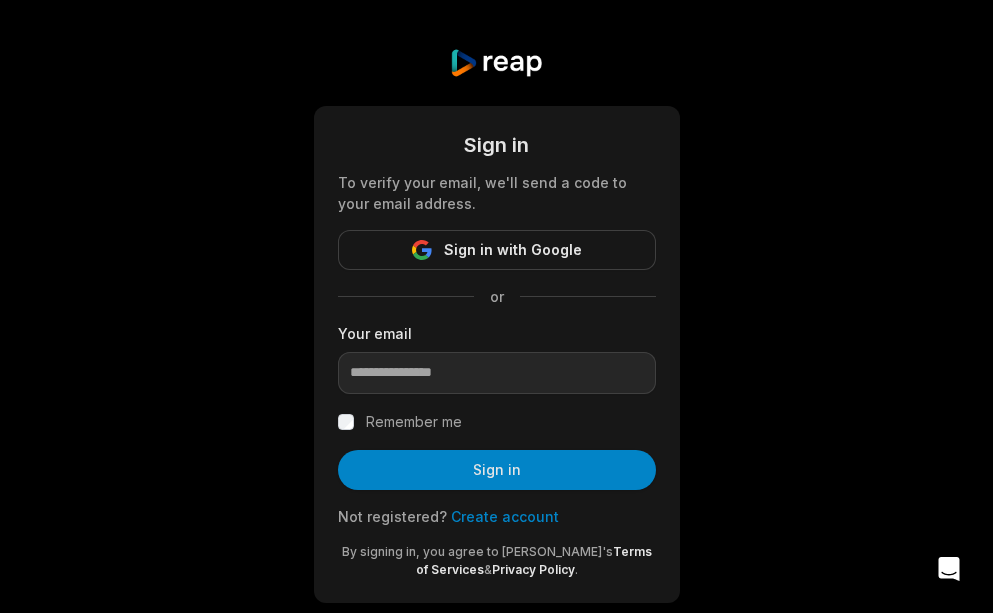 click on "Sign in To verify your email, we'll send a code to your email address. Sign in with Google or Your email Remember me Sign in Not registered?   Create account By signing in, you agree to reap's  Terms of Services  &  Privacy Policy ." at bounding box center (497, 354) 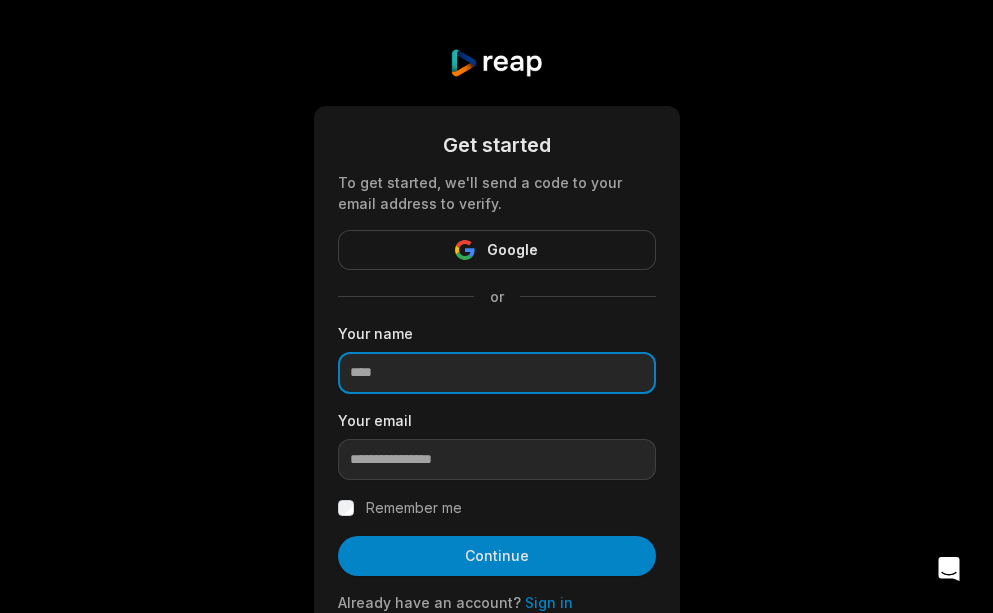 click at bounding box center (497, 373) 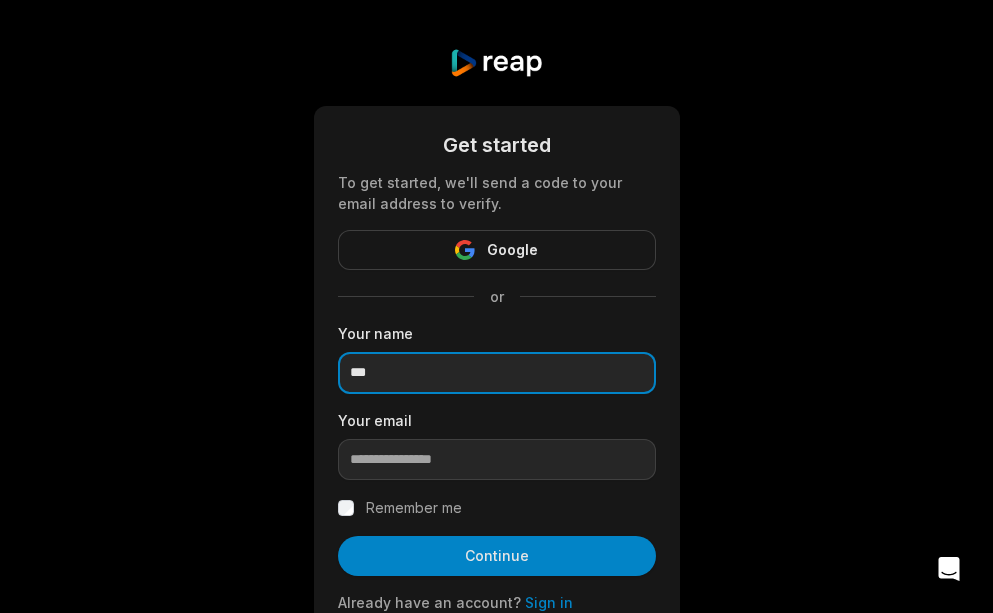 type on "***" 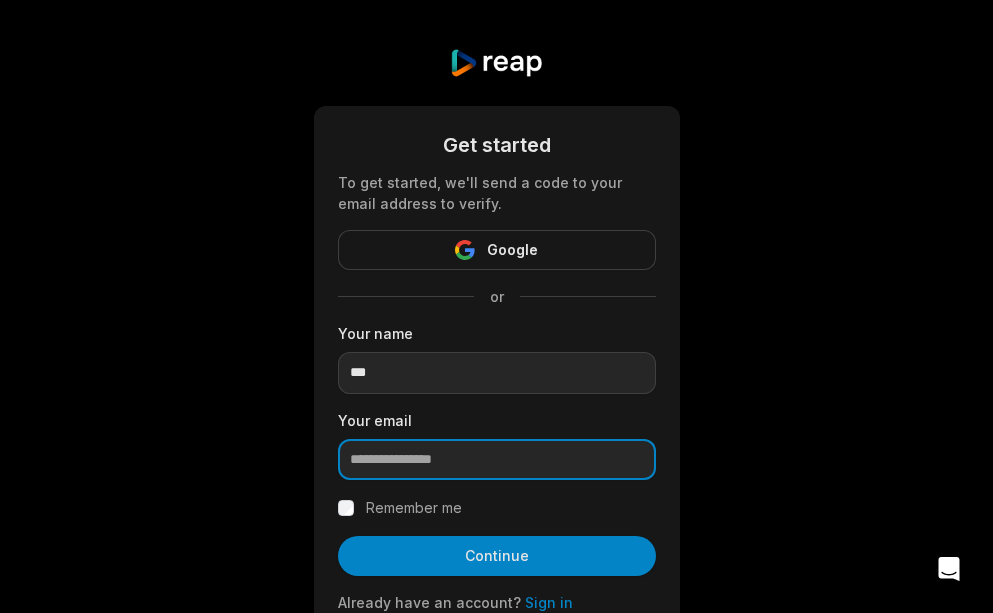 click at bounding box center [497, 460] 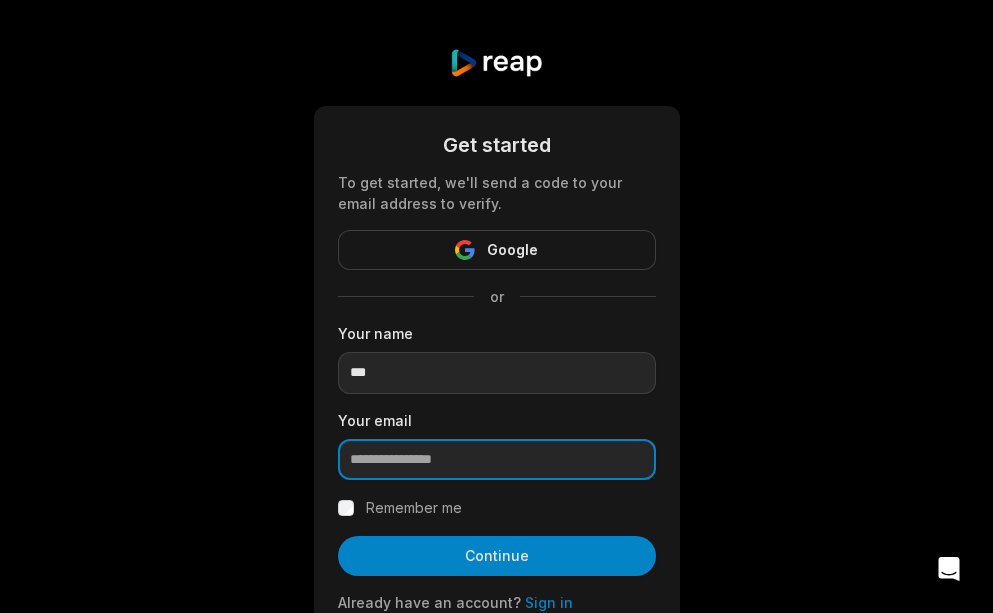 paste on "**********" 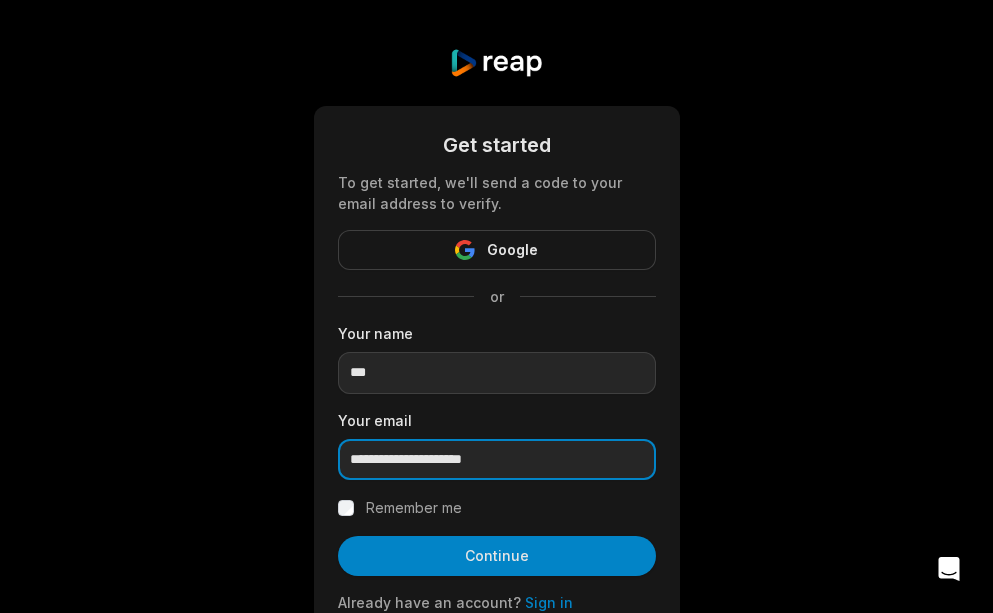 type on "**********" 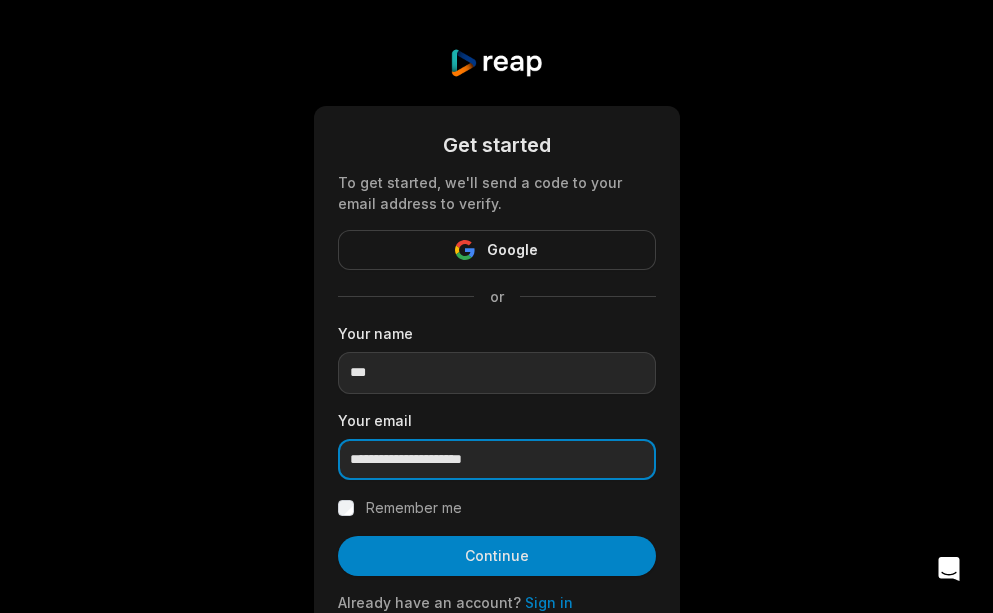 click on "Continue" at bounding box center [497, 556] 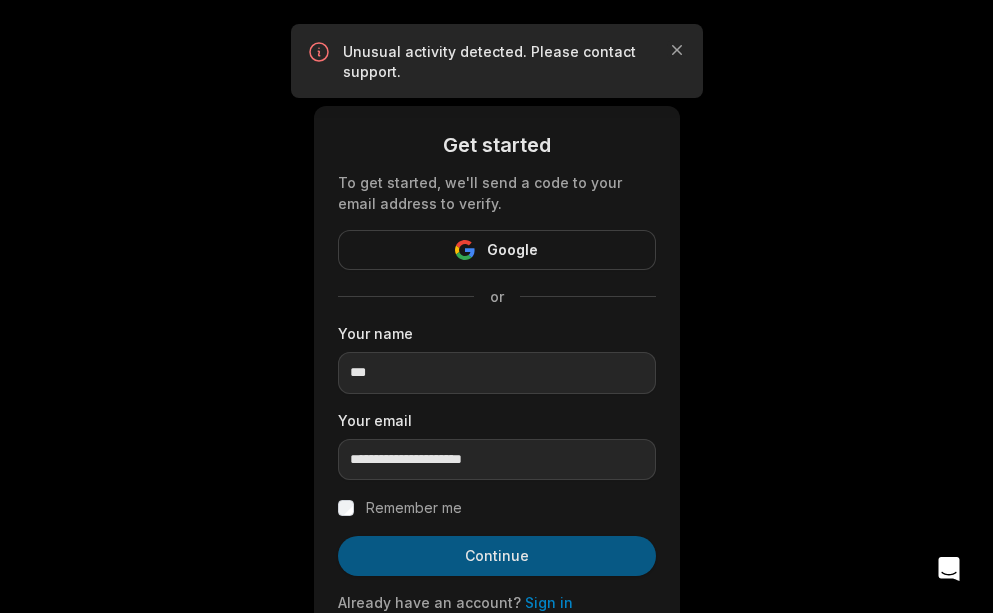 click on "Continue" at bounding box center (497, 556) 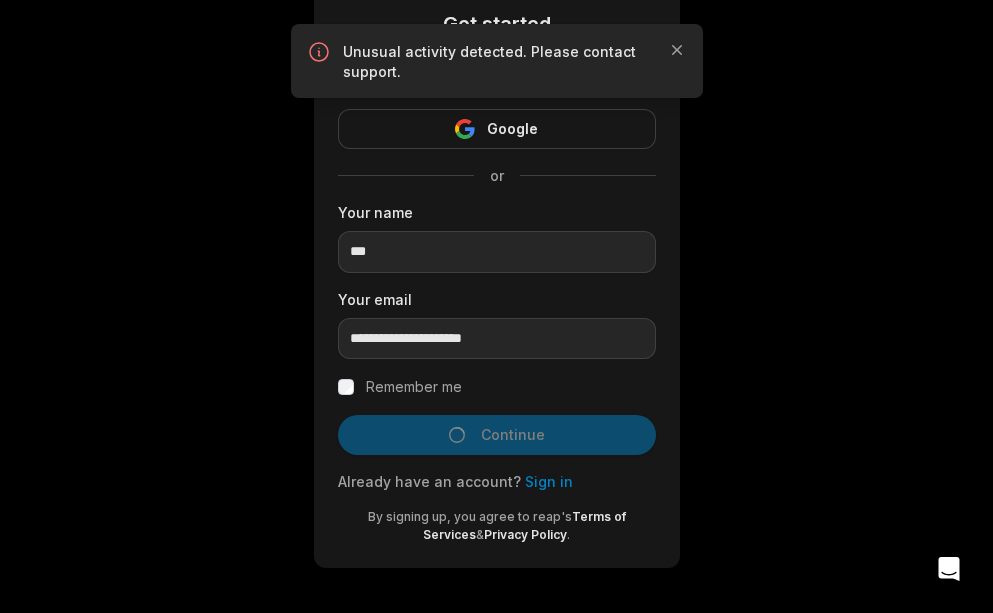 scroll, scrollTop: 124, scrollLeft: 0, axis: vertical 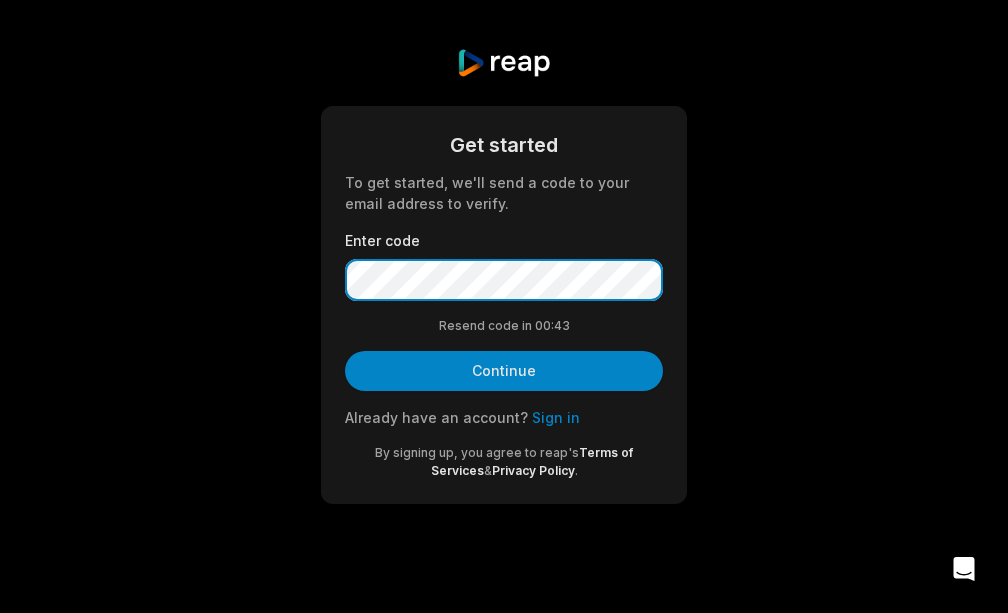 click on "Continue" at bounding box center [504, 371] 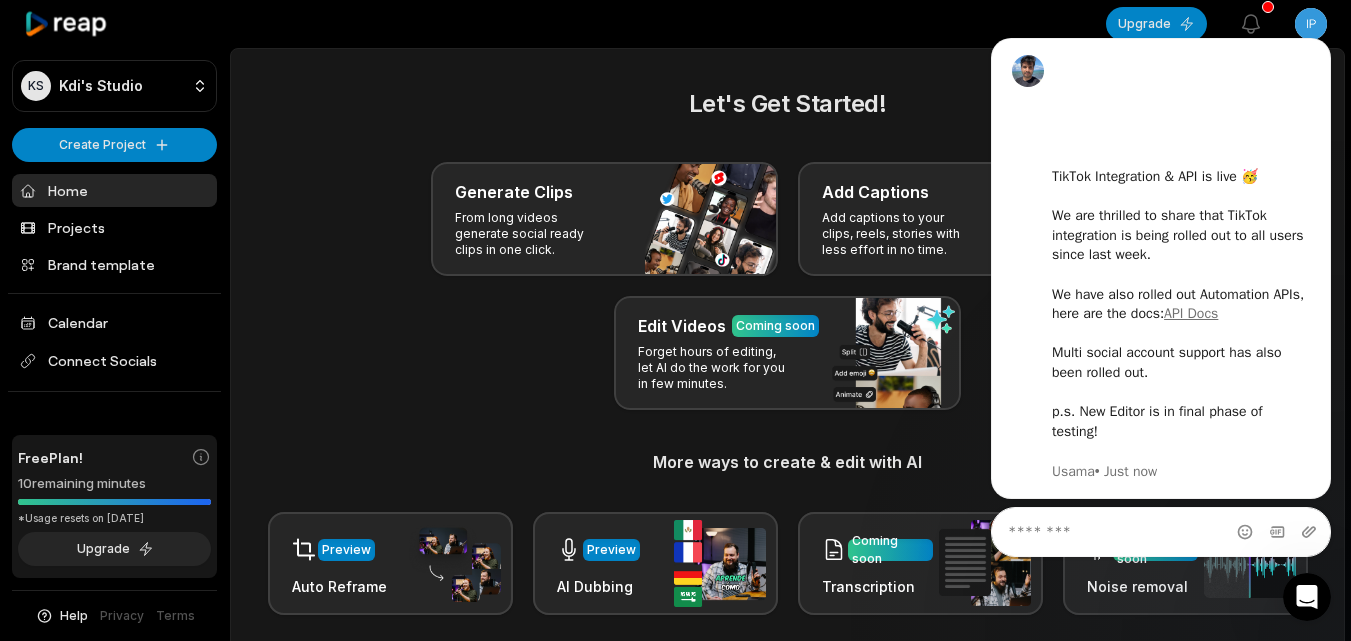 scroll, scrollTop: 0, scrollLeft: 0, axis: both 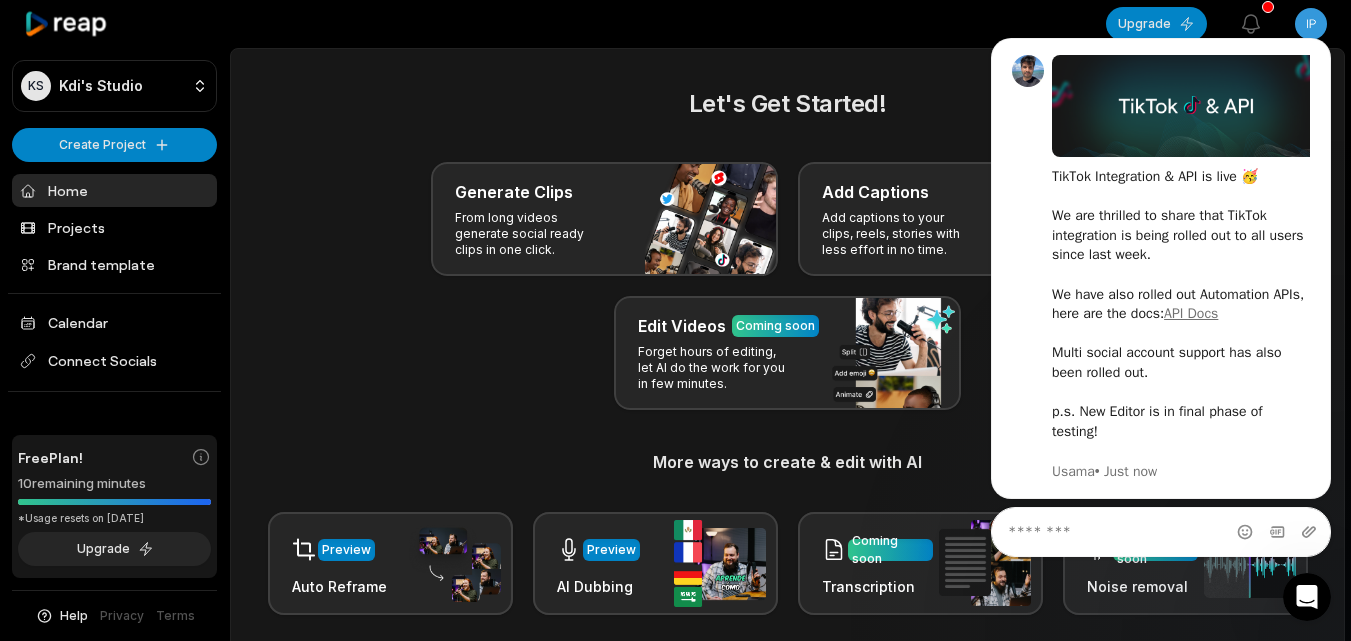 click on "Let's Get Started! Generate Clips From long videos generate social ready clips in one click. Add Captions Add captions to your clips, reels, stories with less effort in no time. Edit Videos Coming soon Forget hours of editing, let AI do the work for you in few minutes. More ways to create & edit with AI Preview Auto Reframe Preview AI Dubbing Coming soon Transcription Coming soon Noise removal" at bounding box center [787, 350] 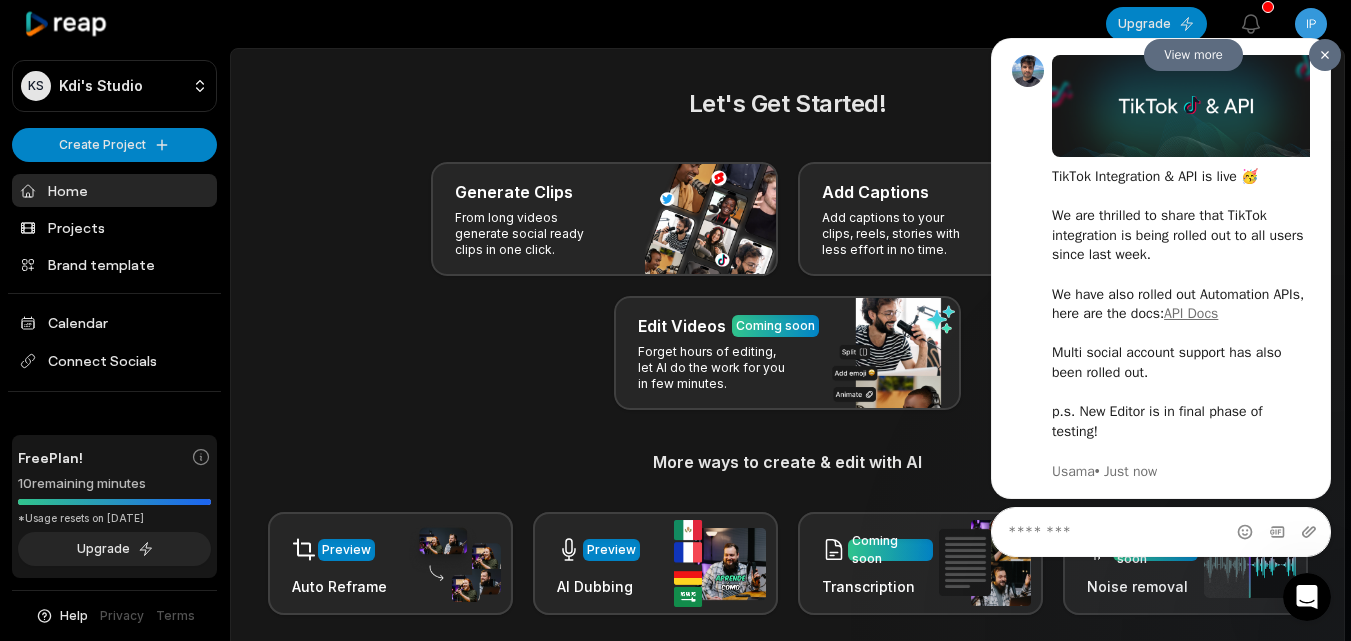 click at bounding box center (1325, 55) 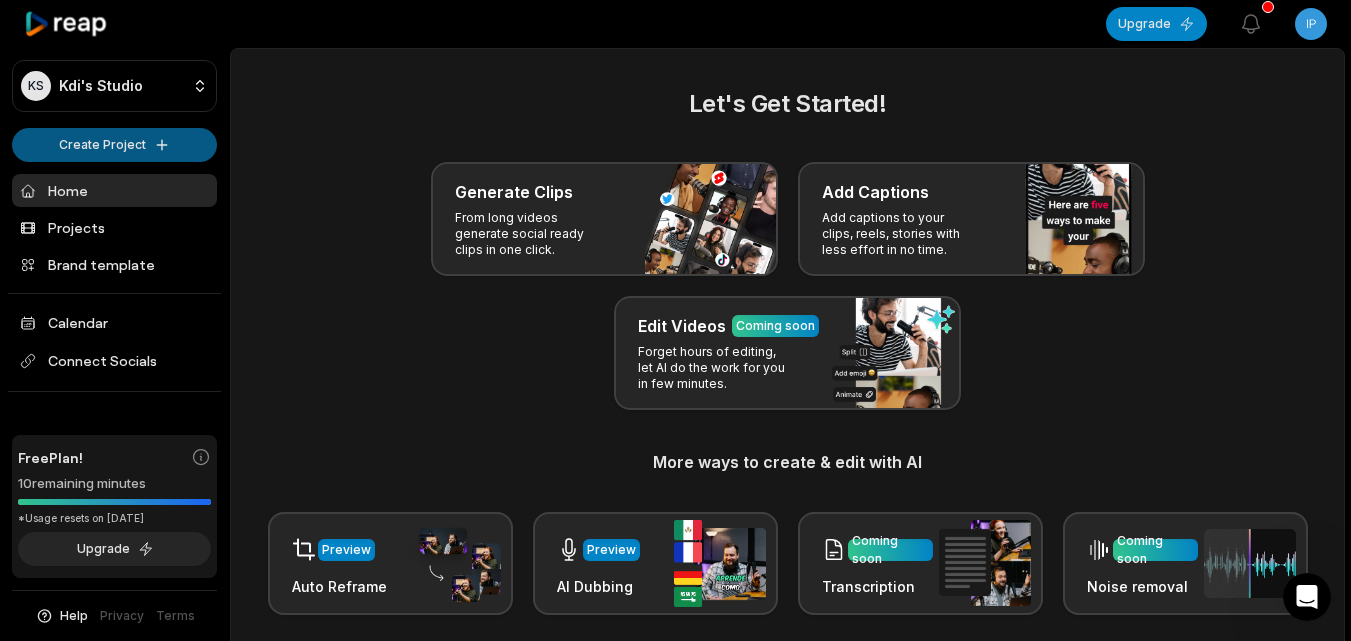 click on "KS Kdi's Studio Create Project Home Projects Brand template Calendar Connect Socials Free  Plan! 10  remaining minutes *Usage resets on August 8, 2025 Upgrade Help Privacy Terms Open sidebar Upgrade View notifications Open user menu   Let's Get Started! Generate Clips From long videos generate social ready clips in one click. Add Captions Add captions to your clips, reels, stories with less effort in no time. Edit Videos Coming soon Forget hours of editing, let AI do the work for you in few minutes. More ways to create & edit with AI Preview Auto Reframe Preview AI Dubbing Coming soon Transcription Coming soon Noise removal Recent Projects View all Made with   in San Francisco You are currently on a  FREE Plan : Minutes used means the duration of input video in minutes which is being processed to create clips." at bounding box center [675, 320] 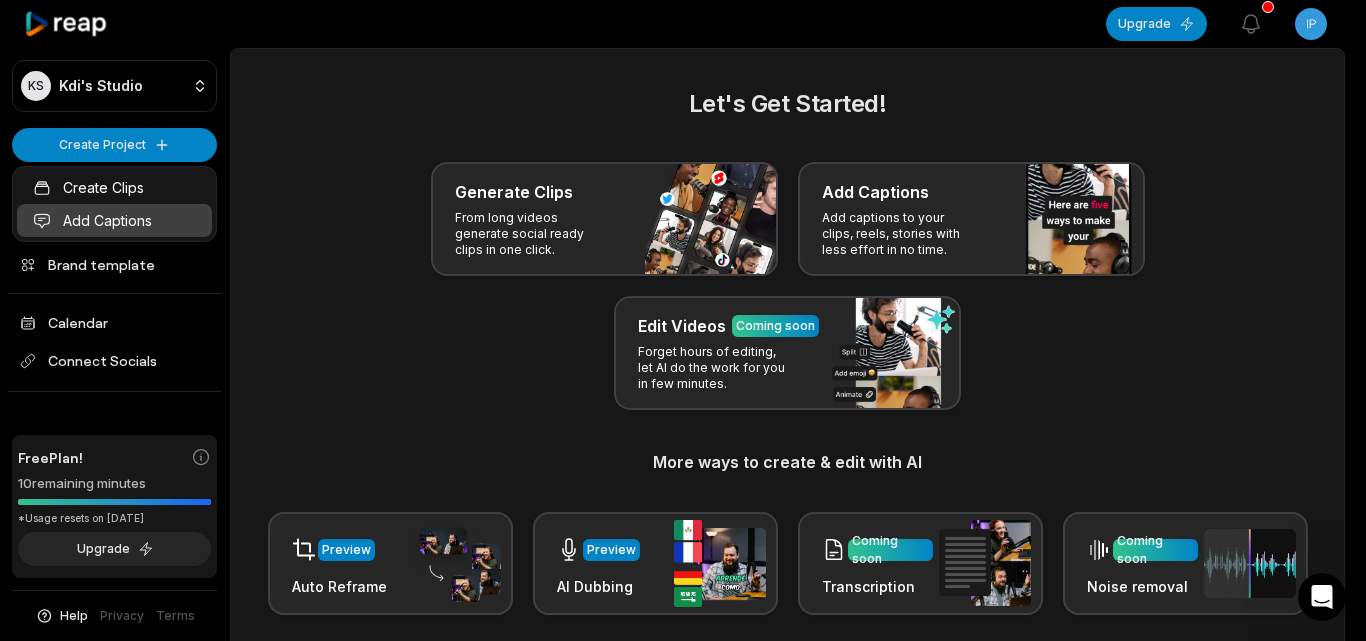 click on "Add Captions" at bounding box center (114, 220) 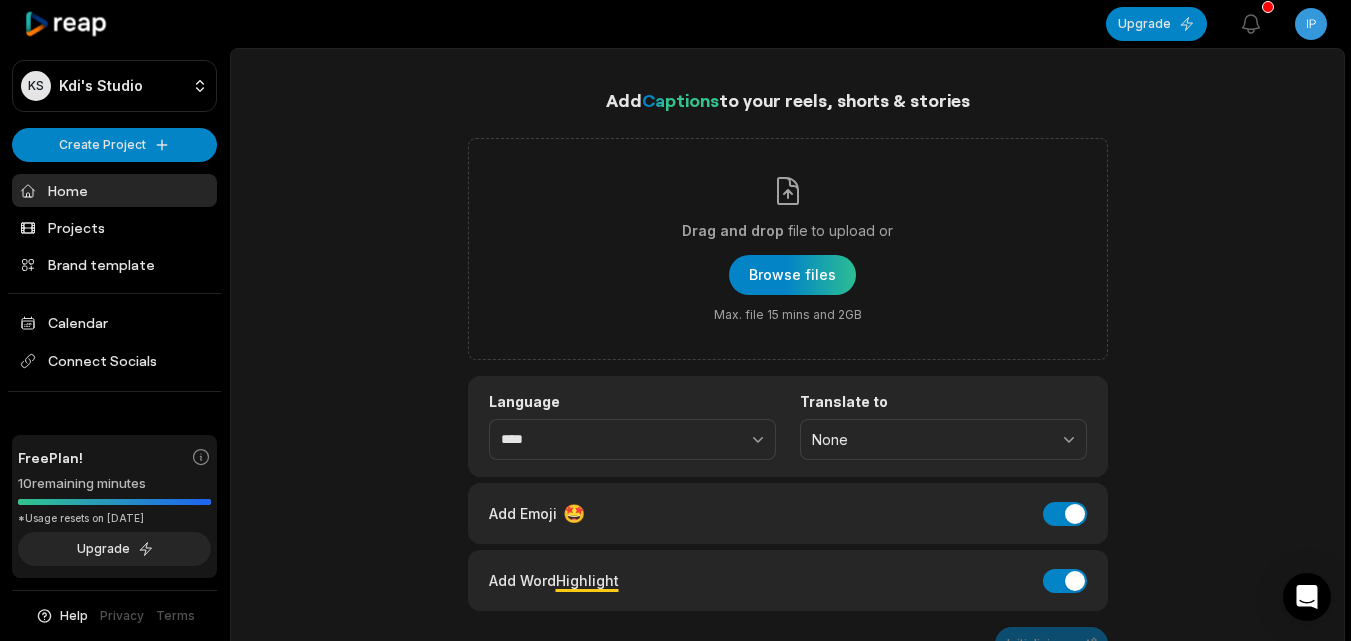 scroll, scrollTop: 0, scrollLeft: 0, axis: both 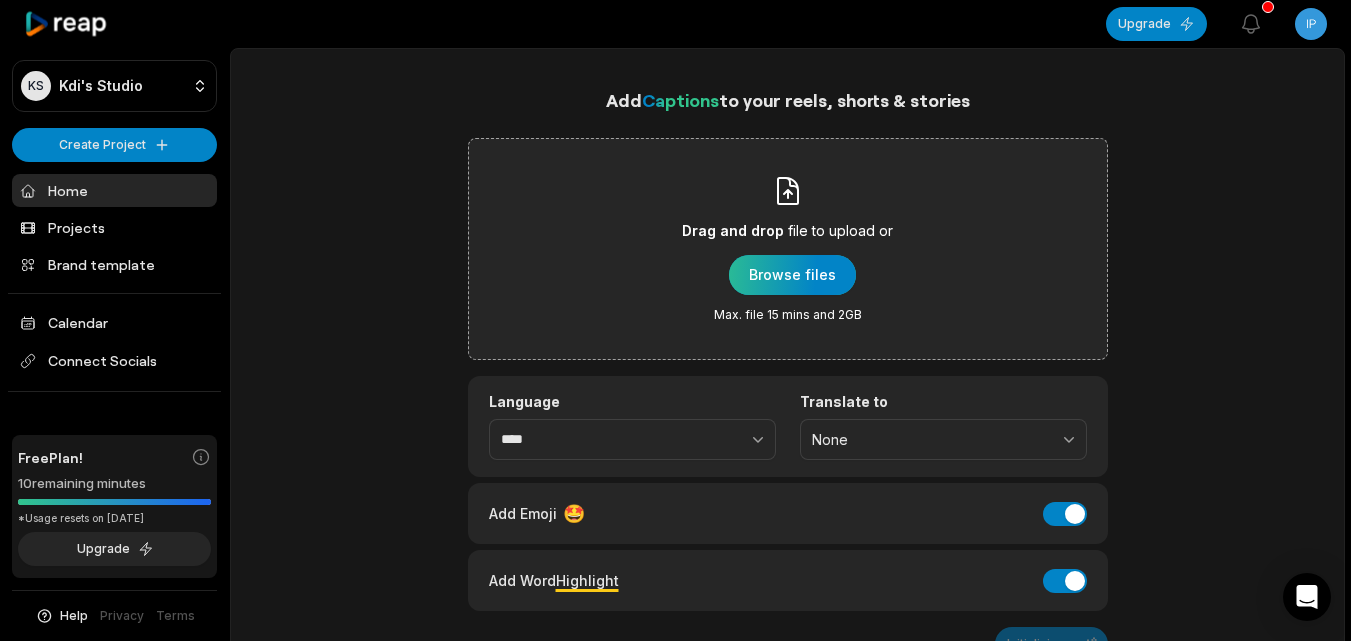 click at bounding box center (792, 275) 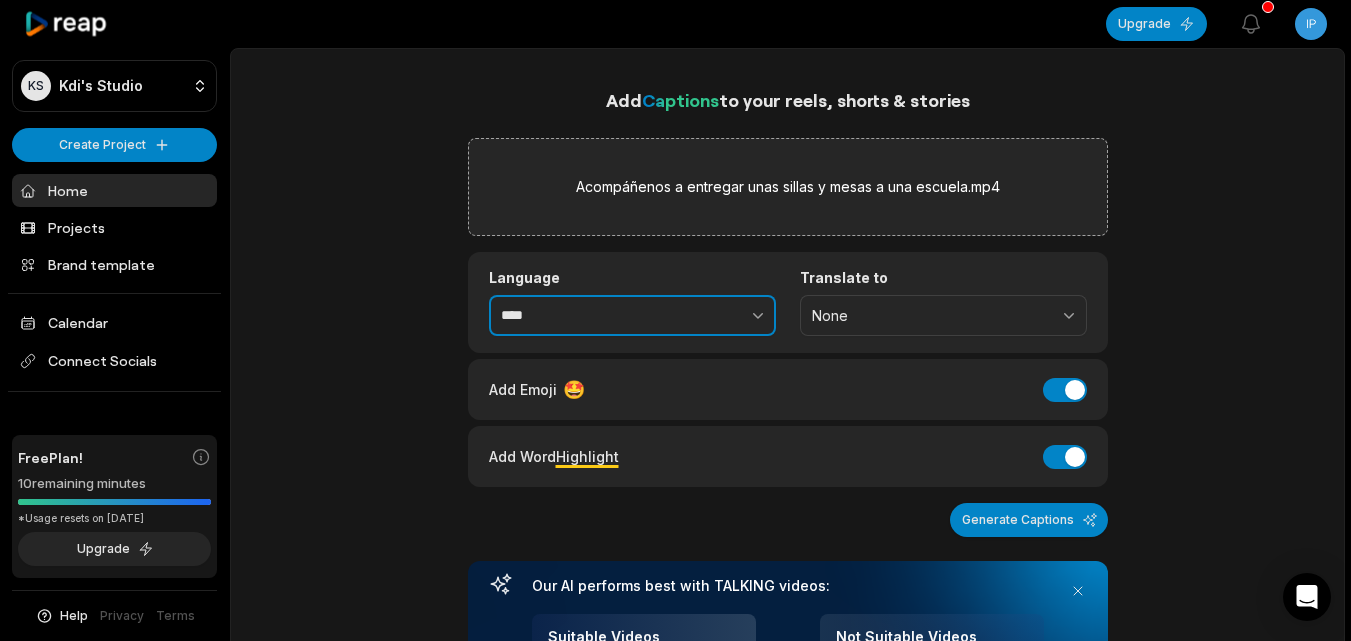 click at bounding box center [714, 316] 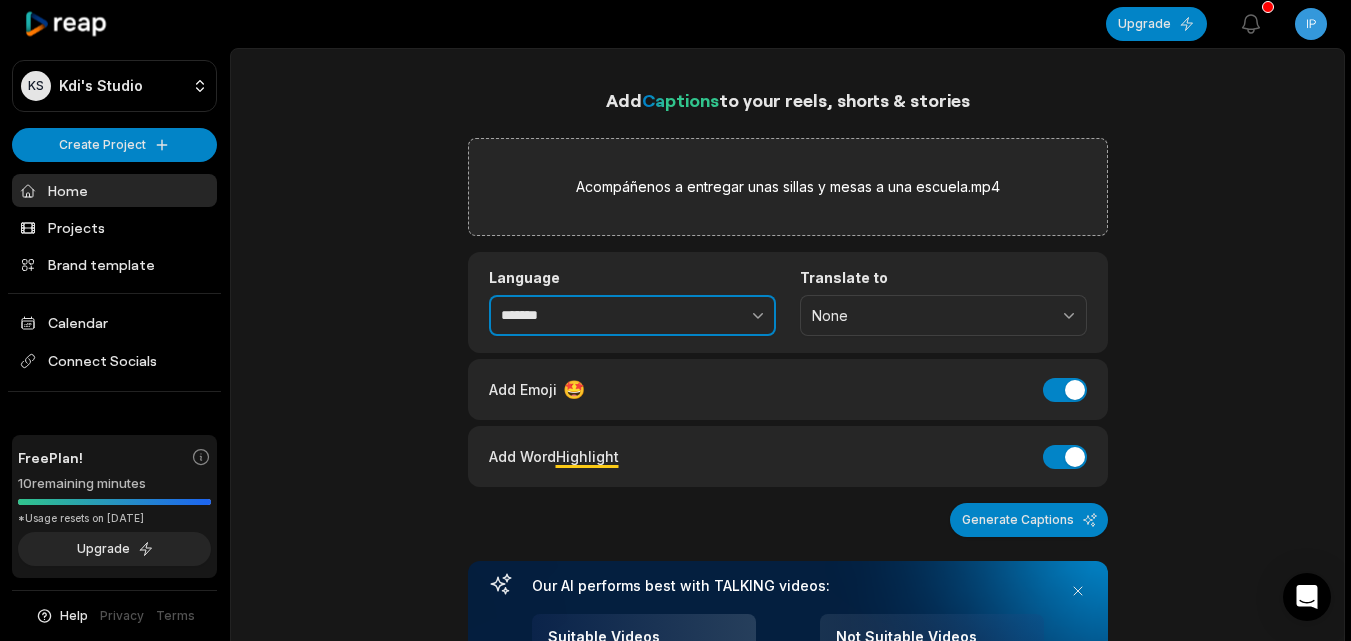 click on "*******" at bounding box center [632, 316] 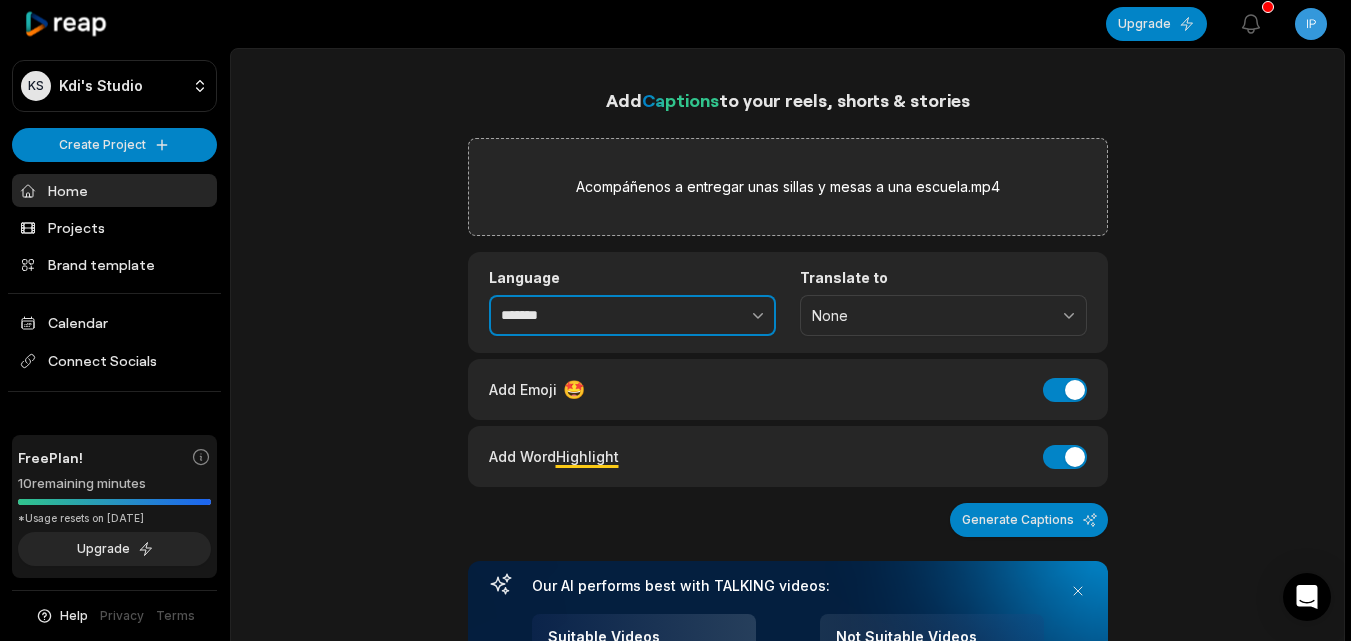 type on "*******" 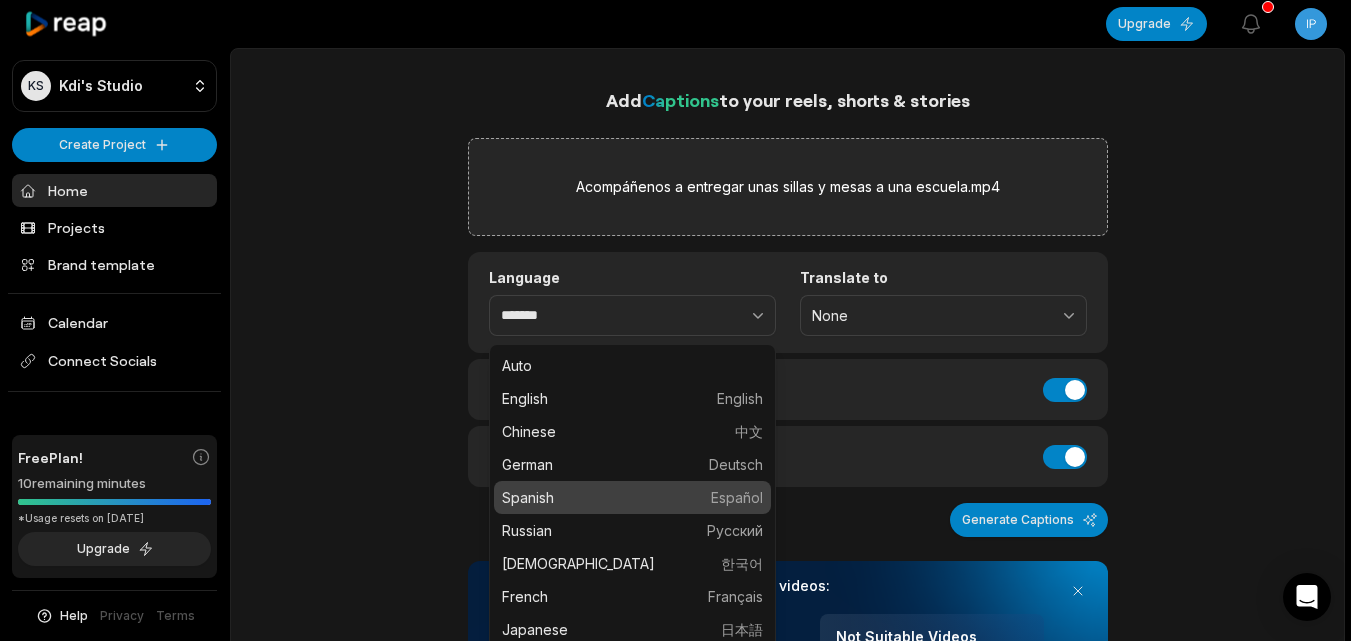 click on "Generate Captions" at bounding box center (788, 520) 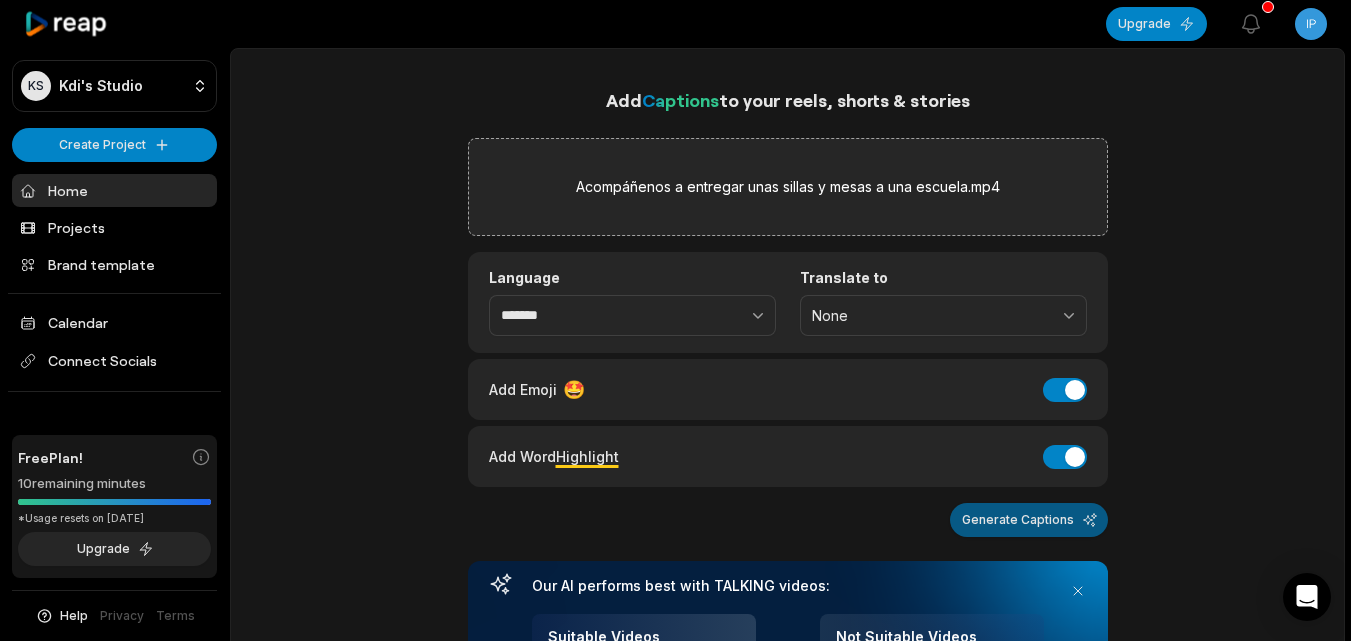 click on "Generate Captions" at bounding box center (1029, 520) 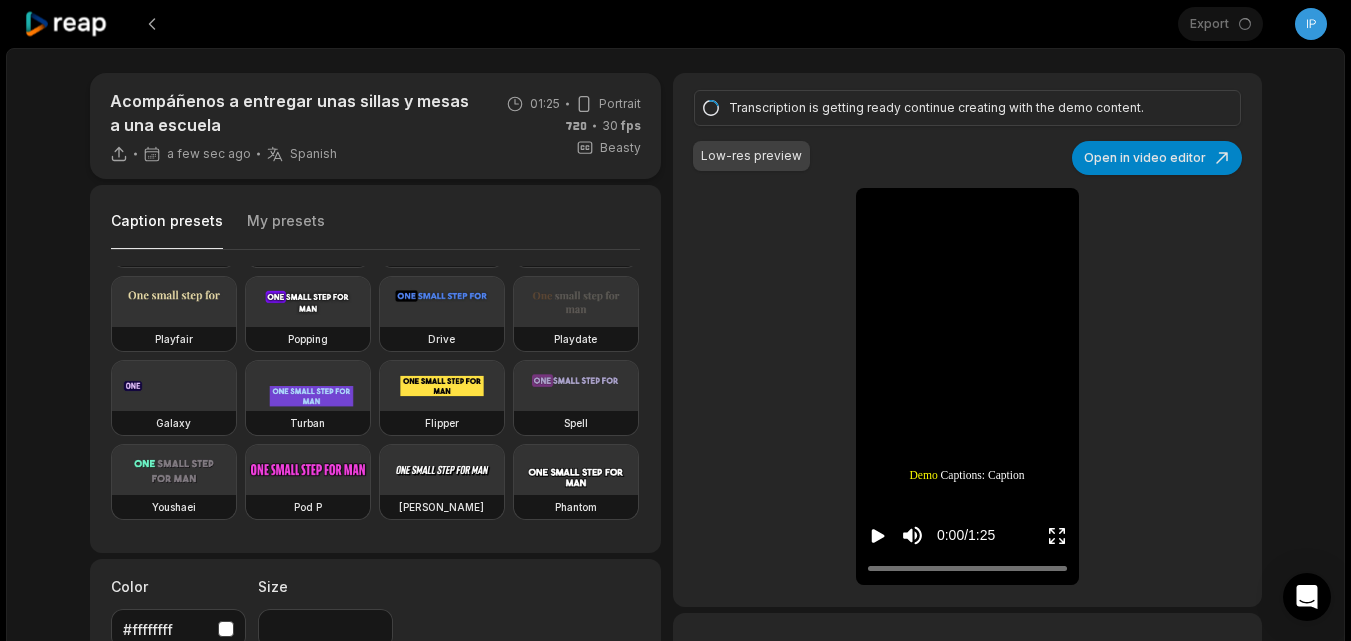 scroll, scrollTop: 326, scrollLeft: 0, axis: vertical 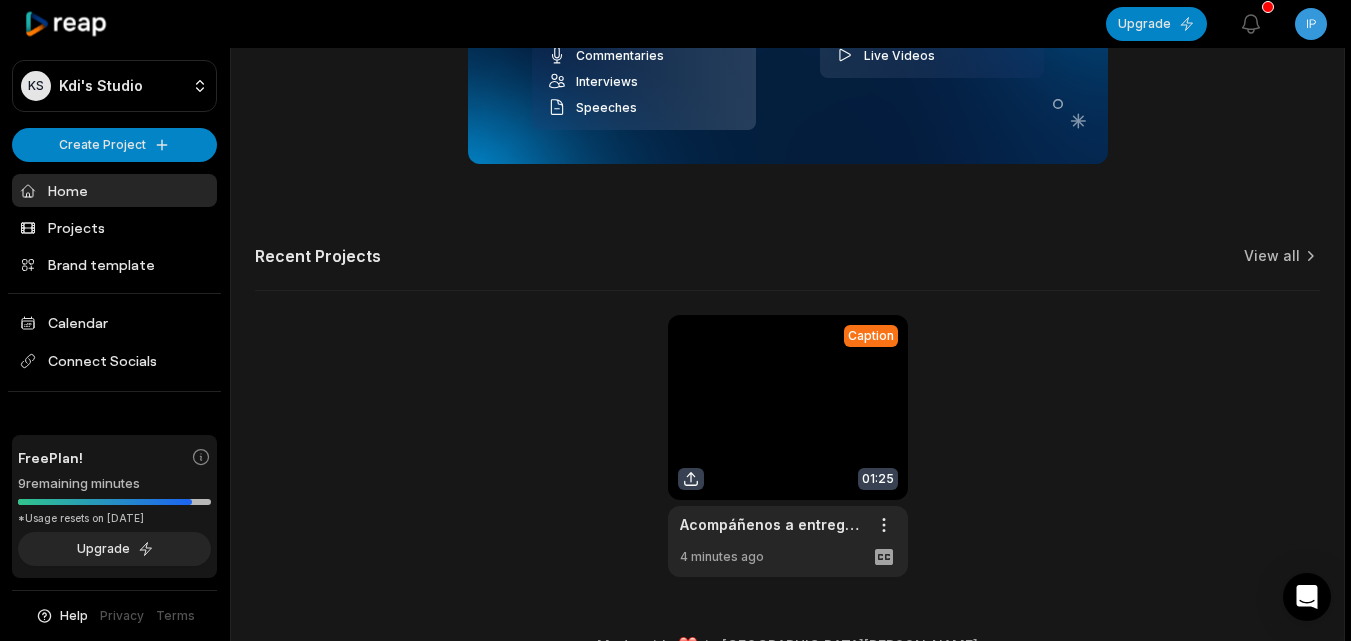 drag, startPoint x: 832, startPoint y: 420, endPoint x: 981, endPoint y: 466, distance: 155.93909 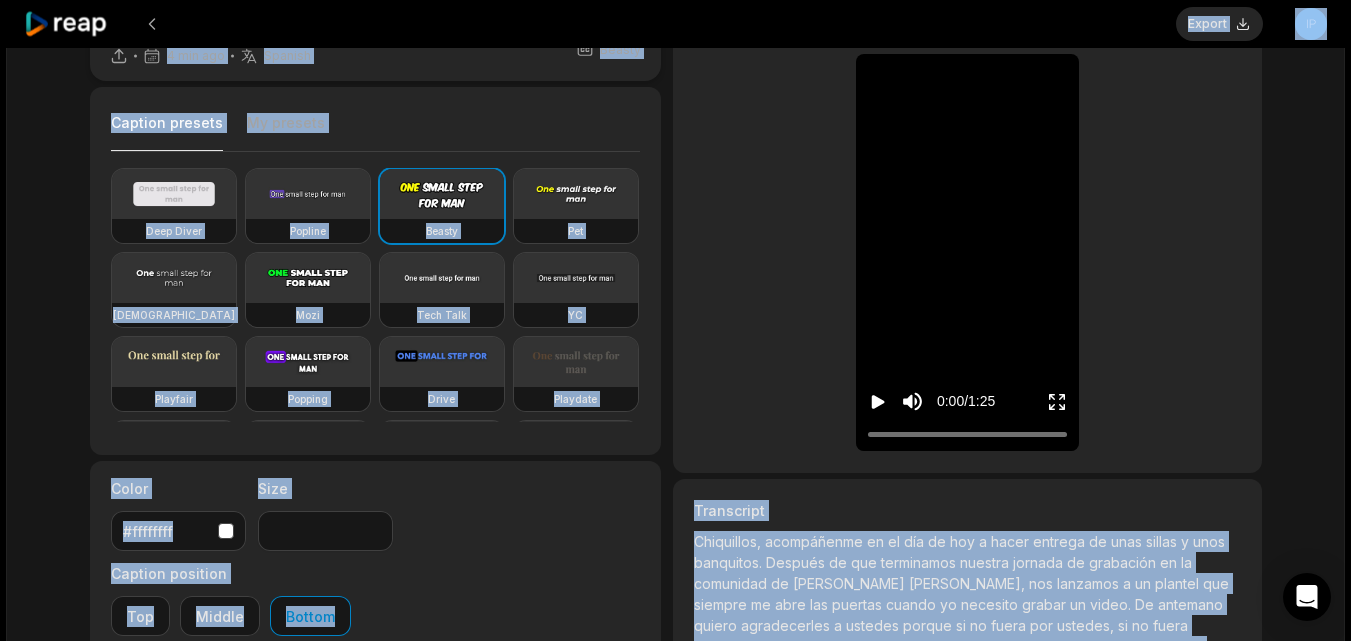 scroll, scrollTop: 300, scrollLeft: 0, axis: vertical 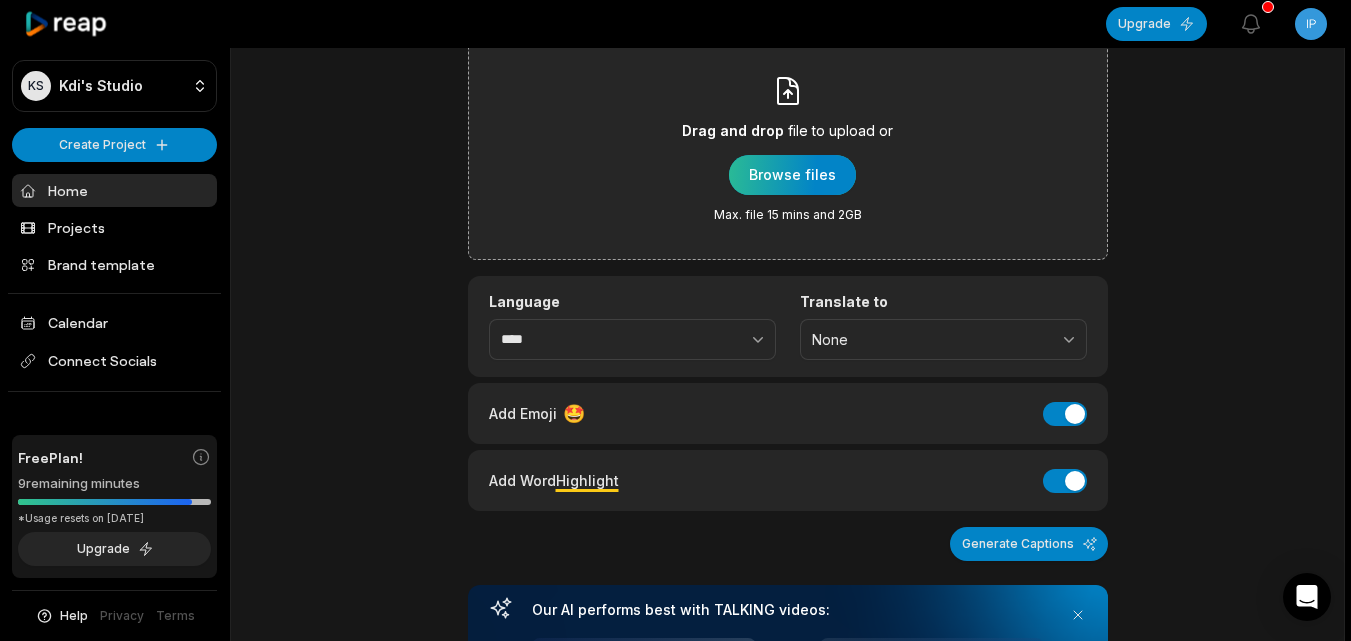 click at bounding box center [792, 175] 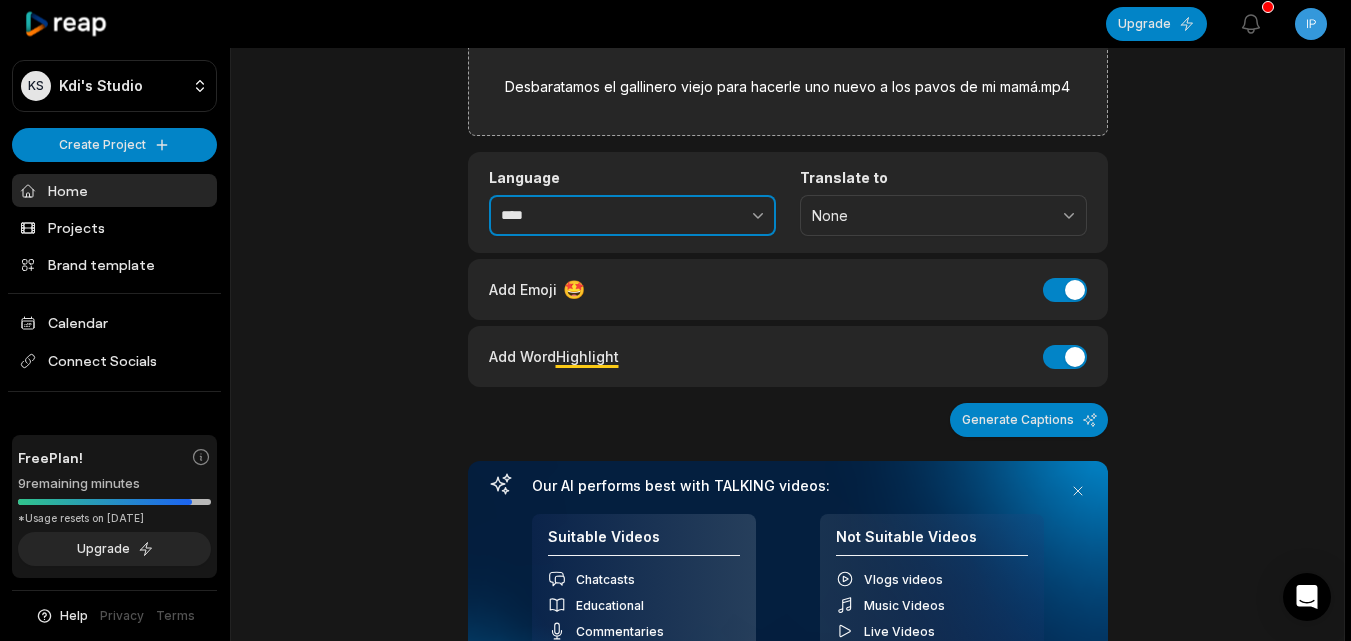 click on "****" at bounding box center (632, 216) 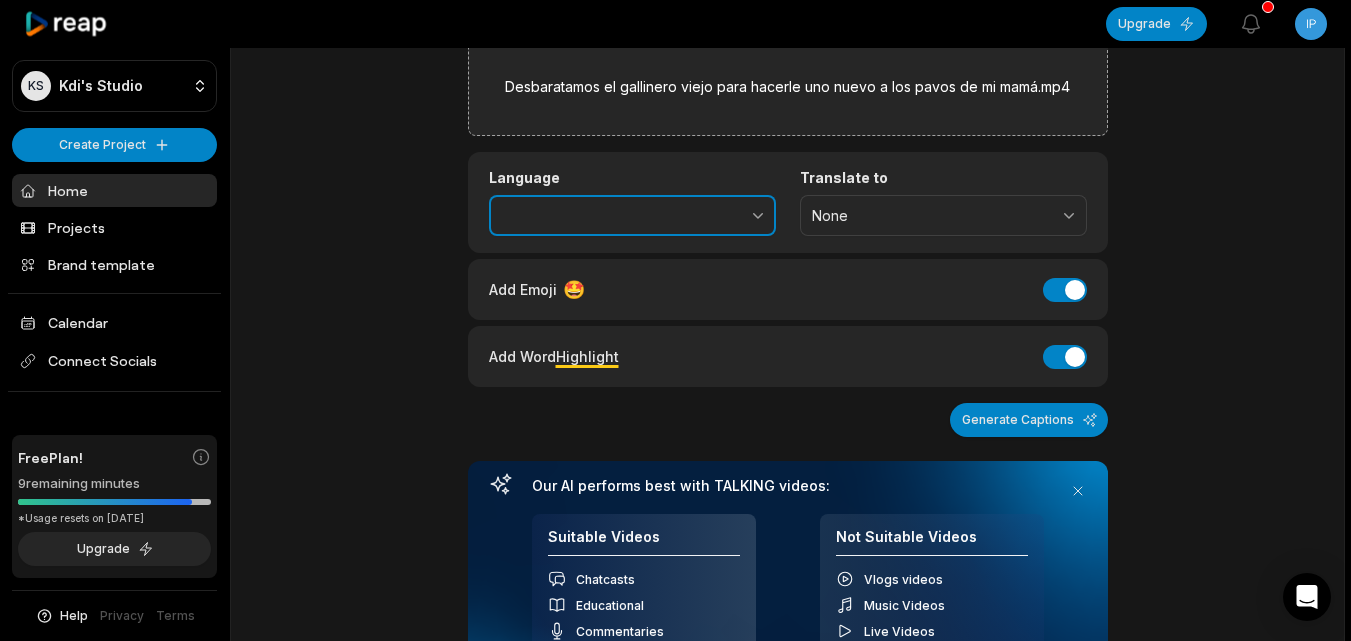 click 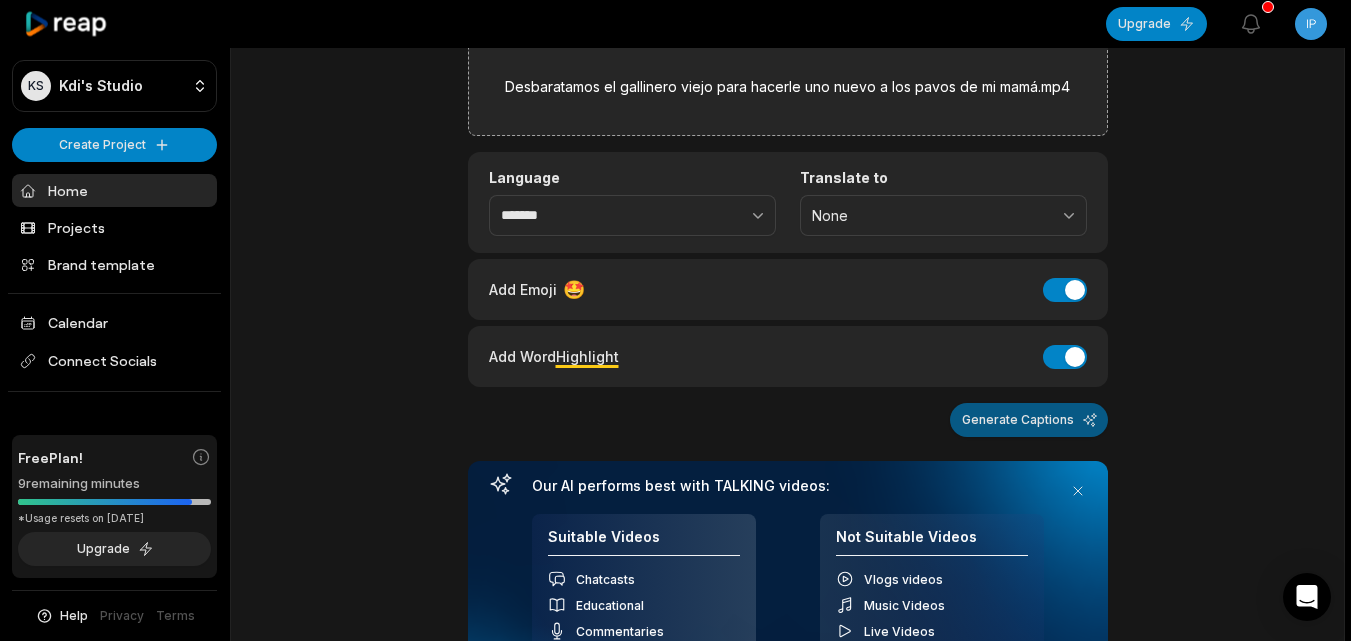 click on "Generate Captions" at bounding box center (1029, 420) 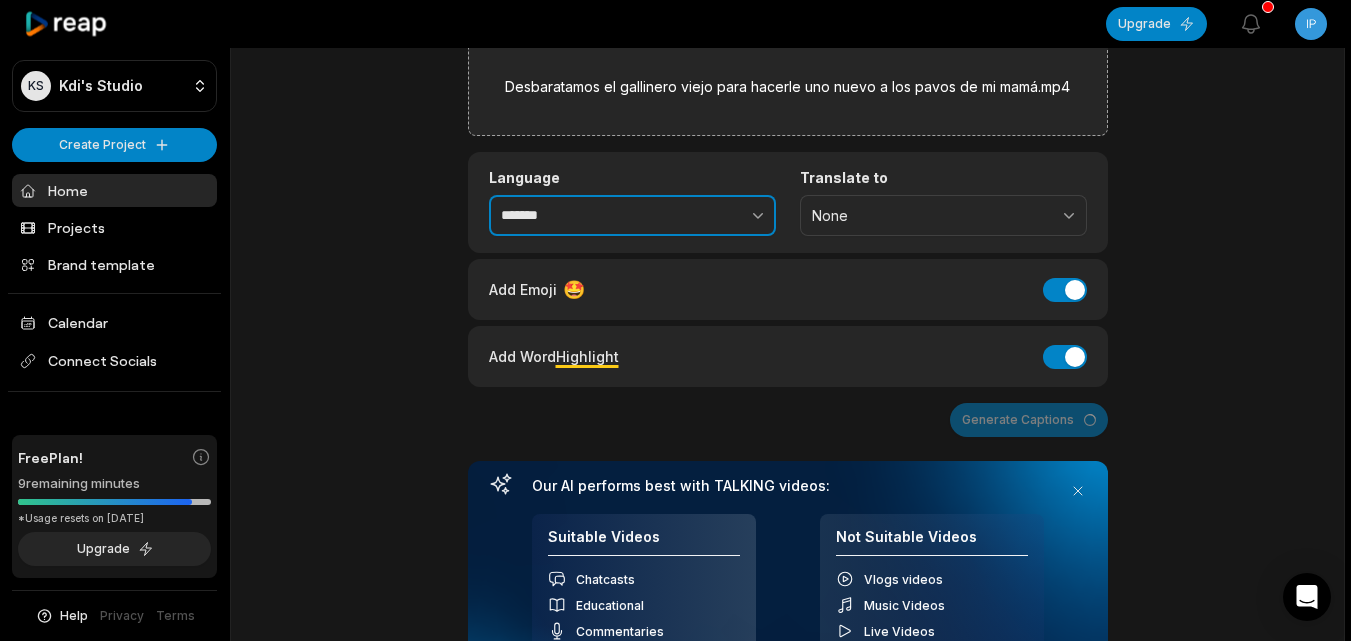 type on "*******" 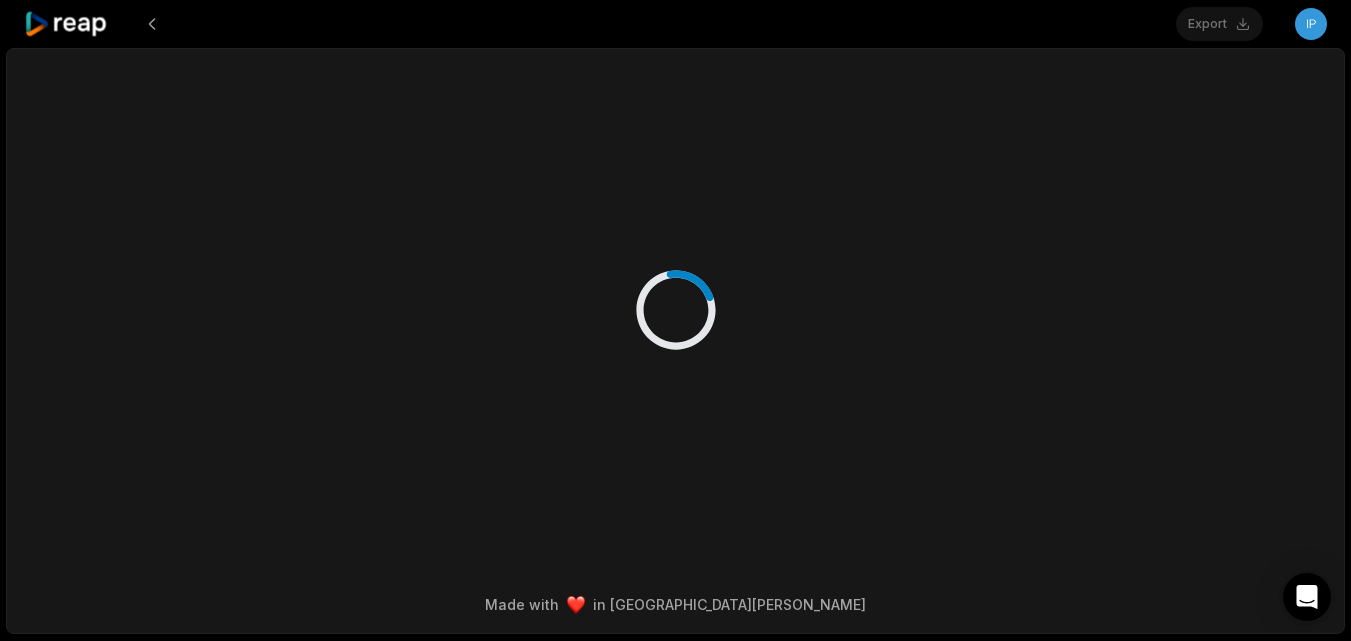 scroll, scrollTop: 0, scrollLeft: 0, axis: both 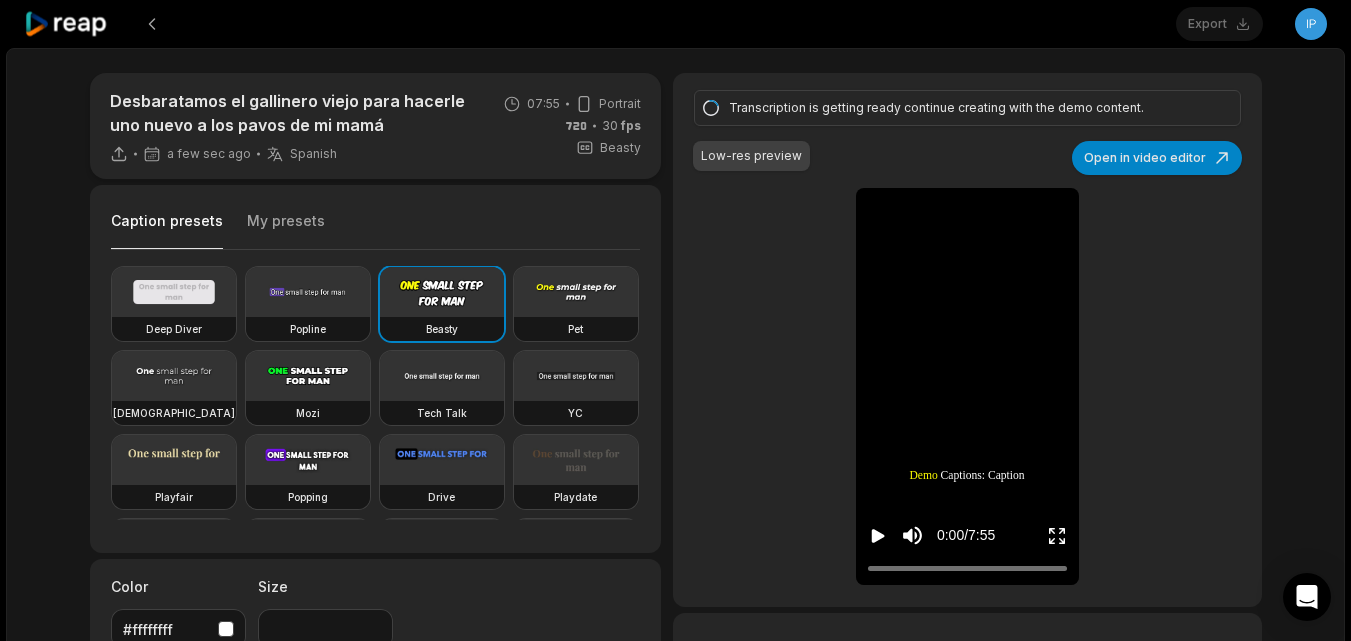 click 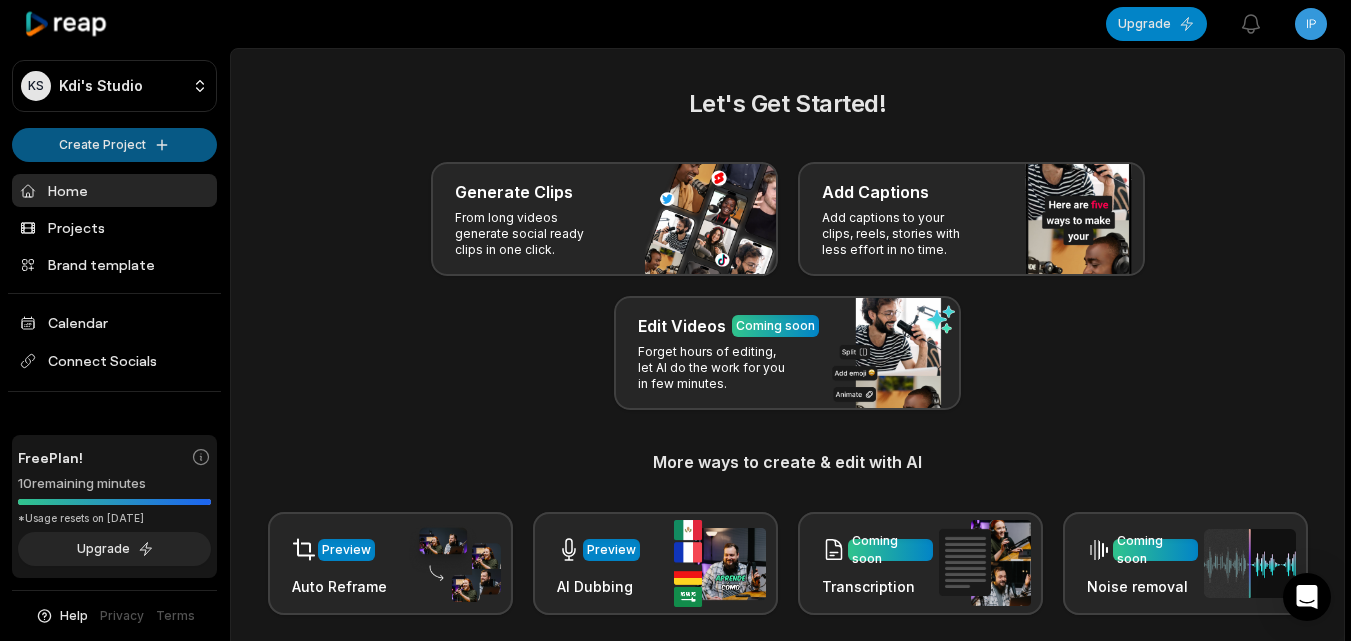 click on "KS Kdi's Studio Create Project Home Projects Brand template Calendar Connect Socials Free  Plan! 10  remaining minutes *Usage resets on August 8, 2025 Upgrade Help Privacy Terms Open sidebar Upgrade View notifications Open user menu   Let's Get Started! Generate Clips From long videos generate social ready clips in one click. Add Captions Add captions to your clips, reels, stories with less effort in no time. Edit Videos Coming soon Forget hours of editing, let AI do the work for you in few minutes. More ways to create & edit with AI Preview Auto Reframe Preview AI Dubbing Coming soon Transcription Coming soon Noise removal Recent Projects View all Processing Caption 07:55 Desbaratamos el gallinero viejo para hacerle uno nuevo a los pavos de mi mamá Open options a few seconds ago Caption 01:25 Acompáñenos a entregar unas sillas y mesas a una escuela Open options 9 minutes ago Made with   in San Francisco" at bounding box center [675, 320] 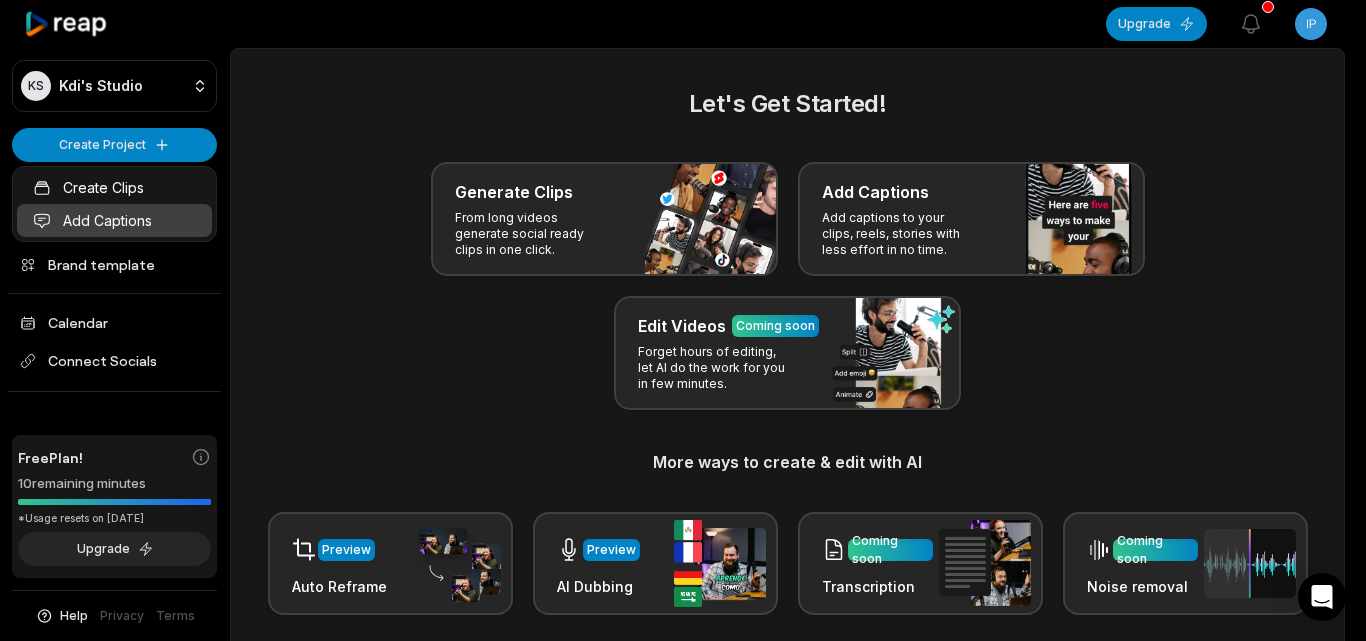click on "Add Captions" at bounding box center [114, 220] 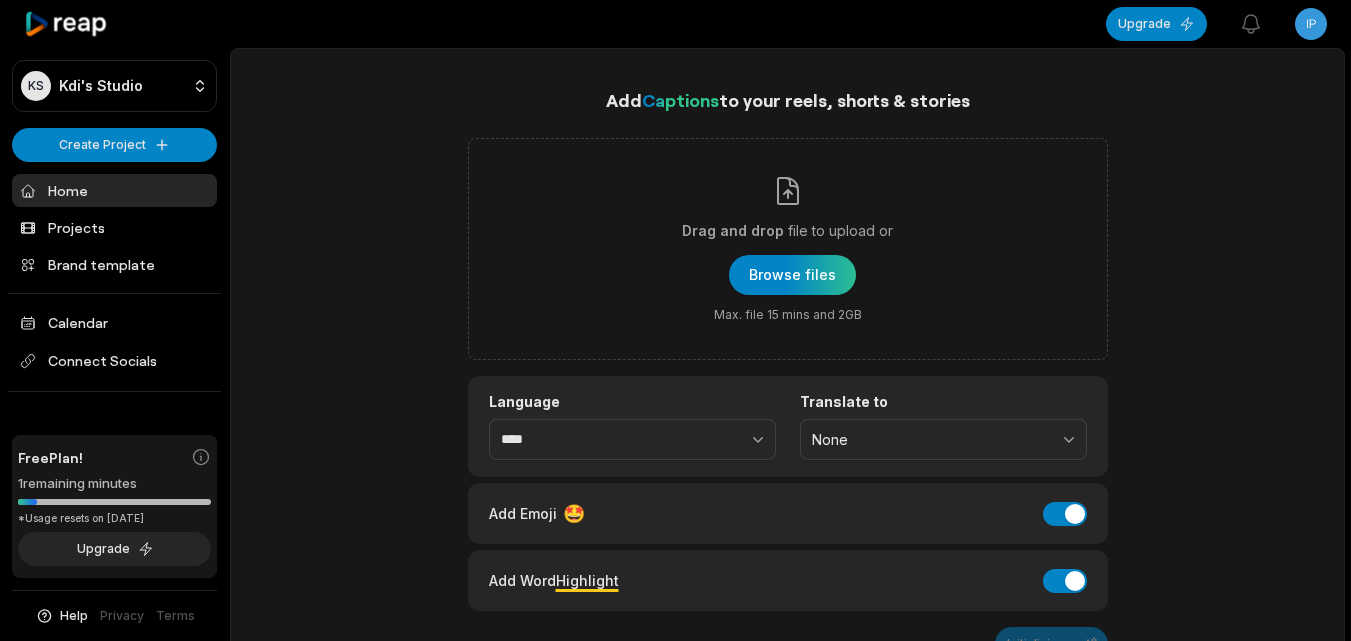 scroll, scrollTop: 0, scrollLeft: 0, axis: both 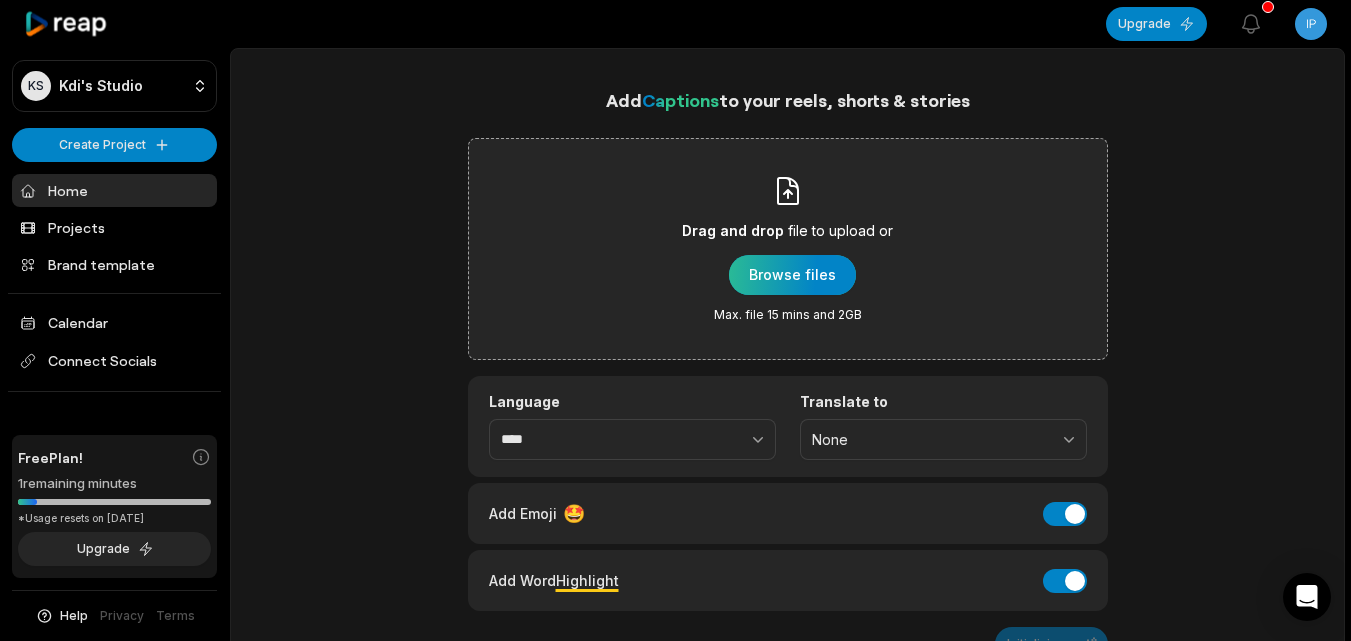 click at bounding box center [792, 275] 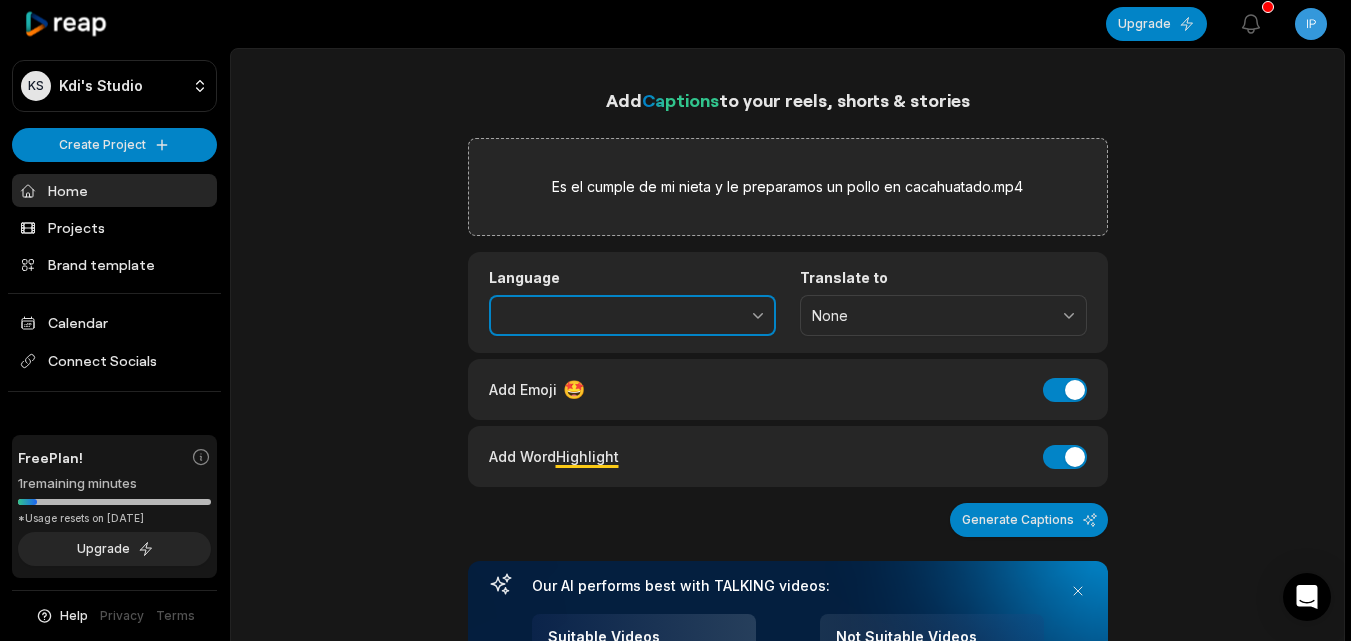 click at bounding box center [714, 316] 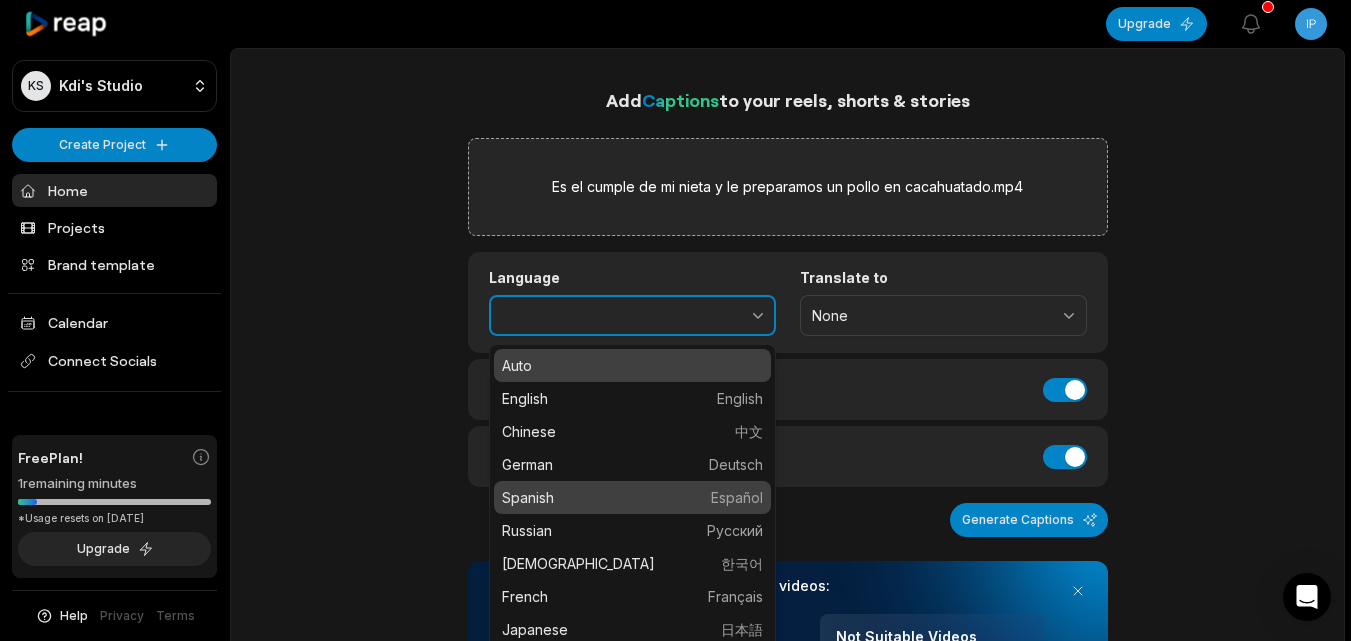 type on "*******" 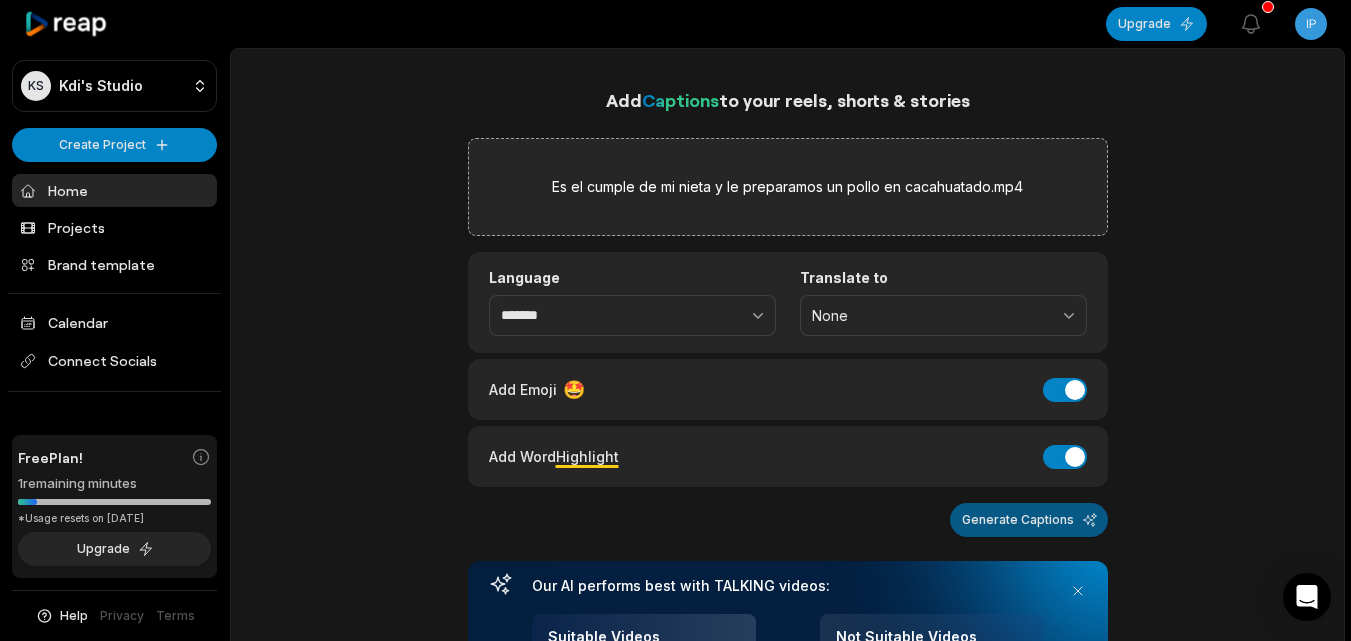 click on "Generate Captions" at bounding box center [1029, 520] 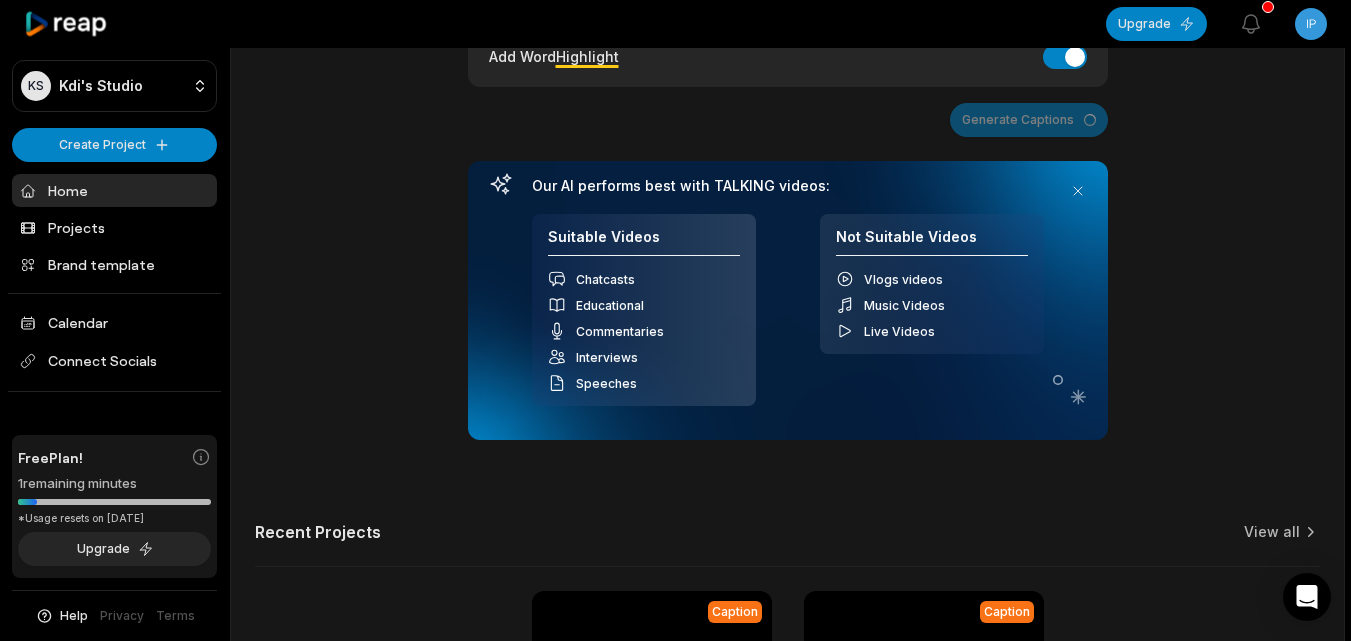 scroll, scrollTop: 700, scrollLeft: 0, axis: vertical 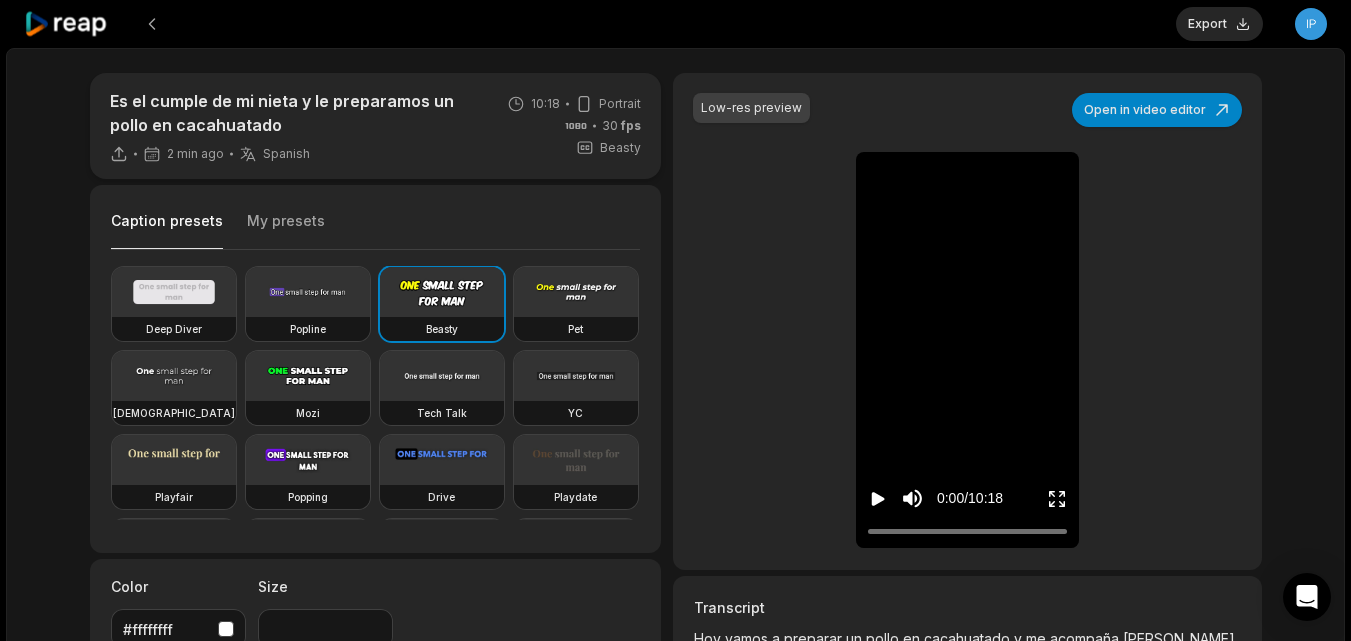 click on "Export" at bounding box center [1219, 24] 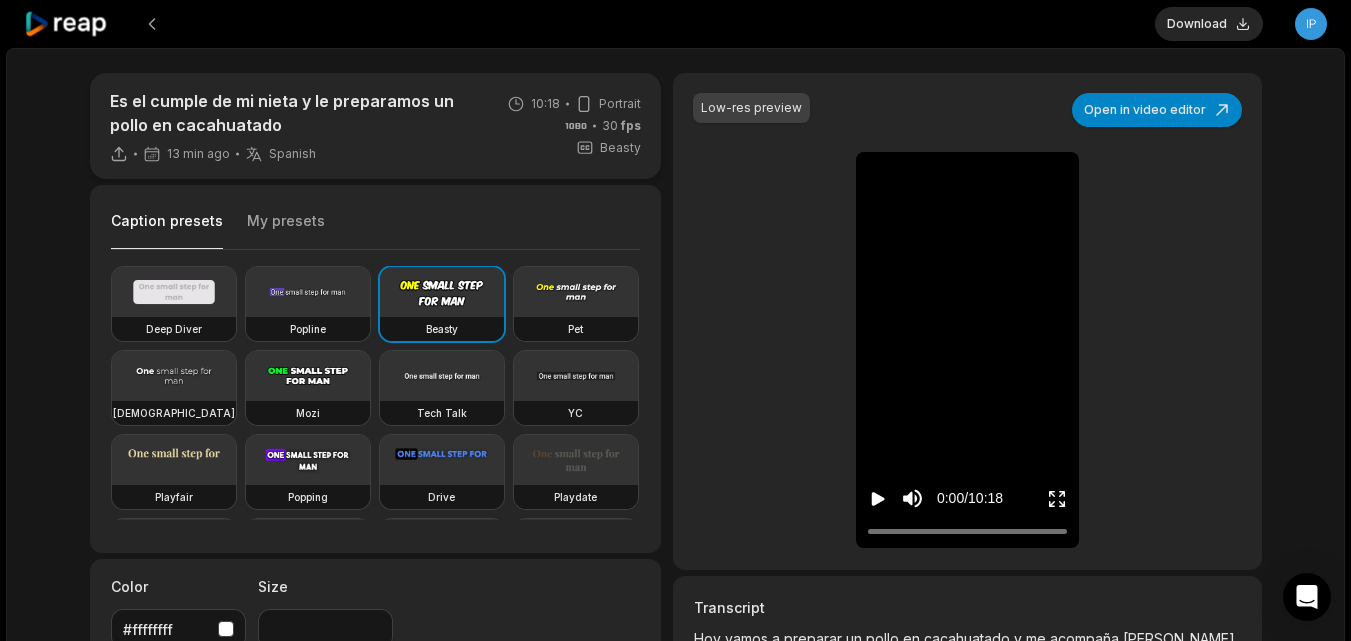 drag, startPoint x: 1199, startPoint y: 16, endPoint x: 1173, endPoint y: 86, distance: 74.672615 